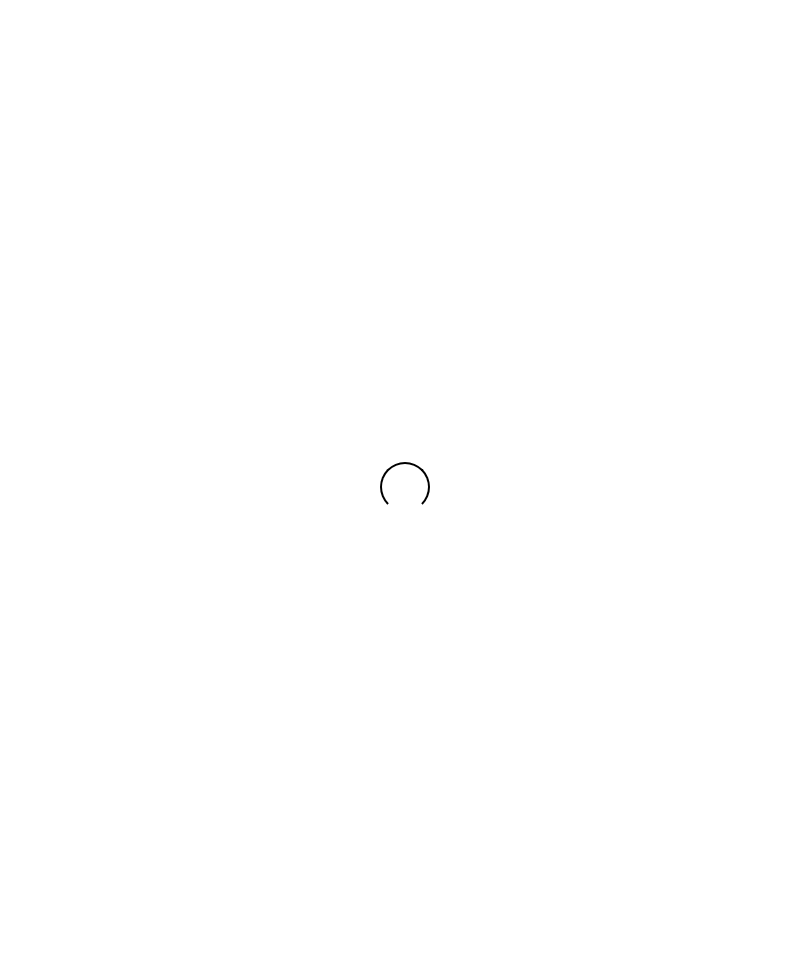 scroll, scrollTop: 0, scrollLeft: 0, axis: both 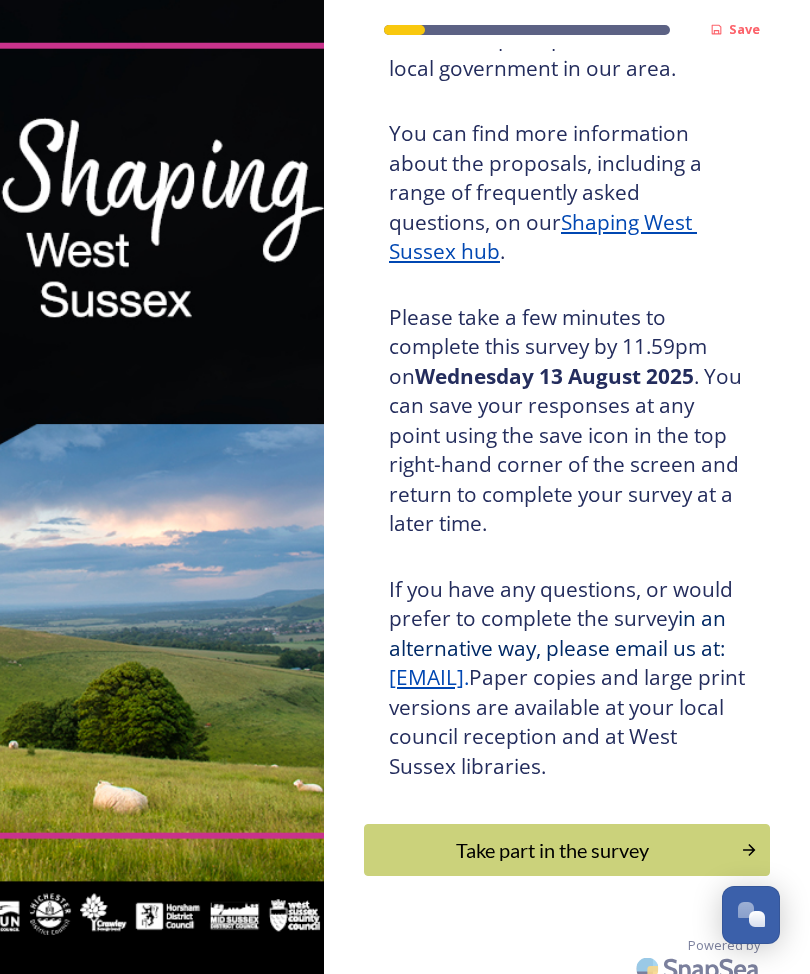 click on "Take part in the survey" at bounding box center [552, 850] 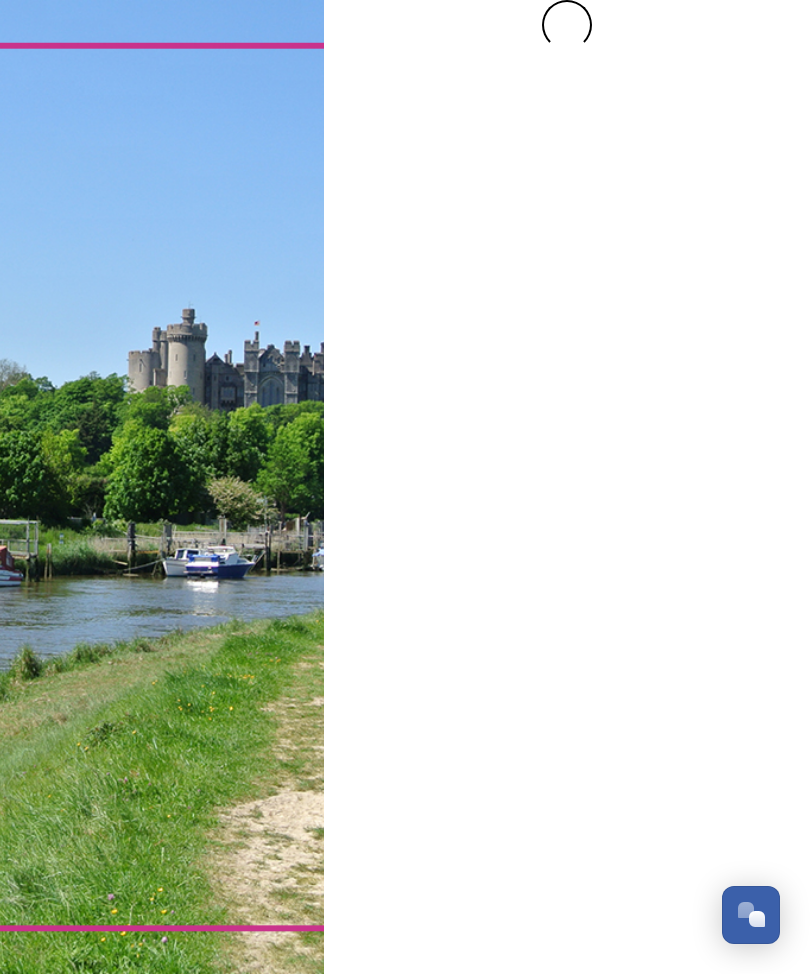 scroll, scrollTop: 0, scrollLeft: 0, axis: both 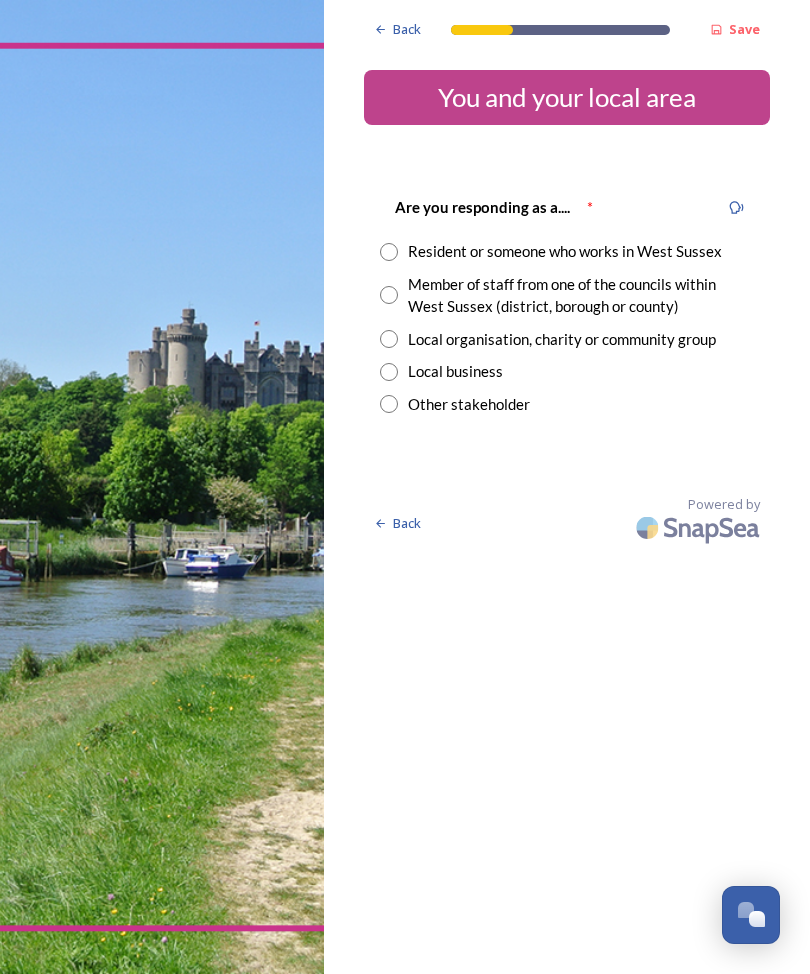 click at bounding box center (389, 252) 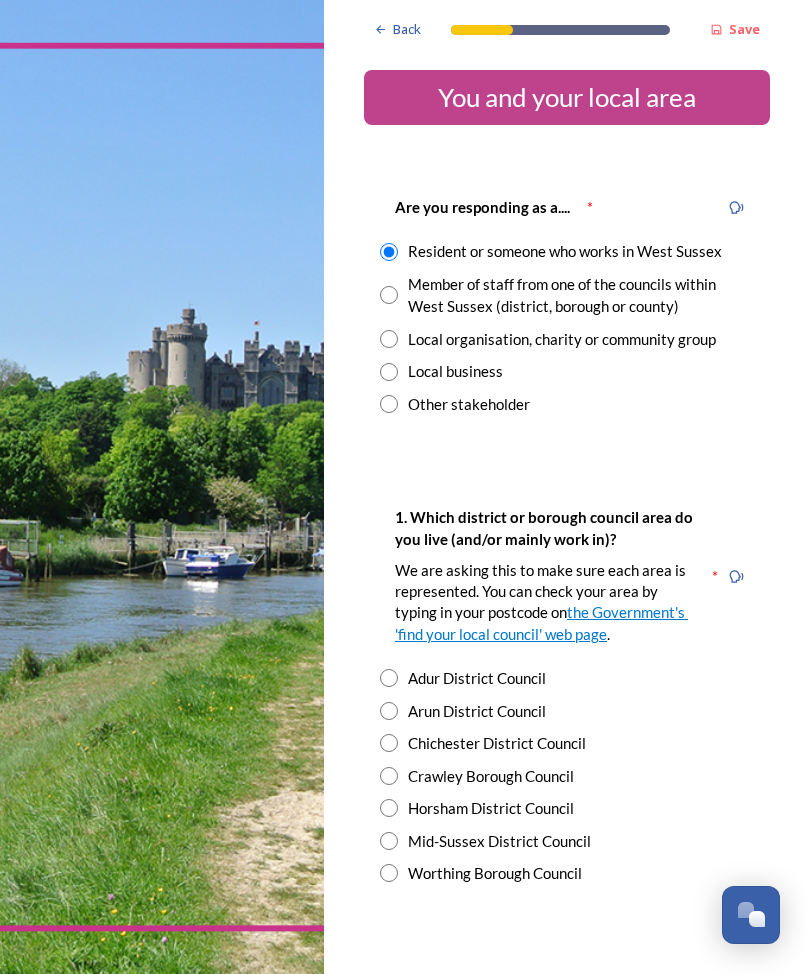 click at bounding box center [389, 841] 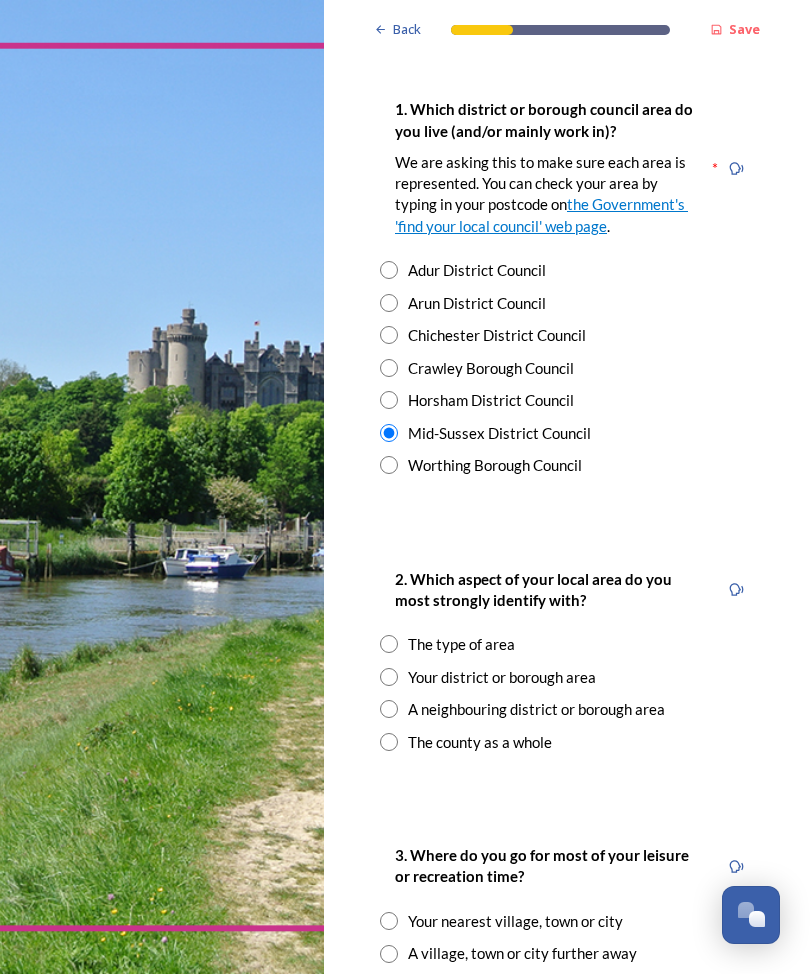 scroll, scrollTop: 408, scrollLeft: 0, axis: vertical 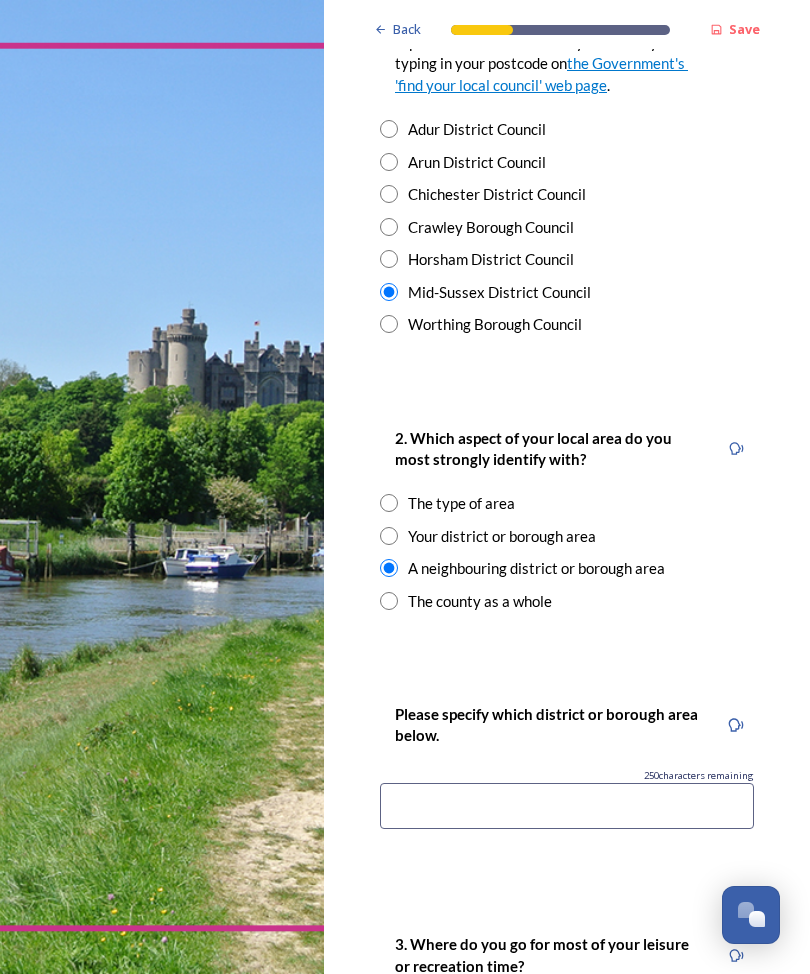 click at bounding box center (567, 806) 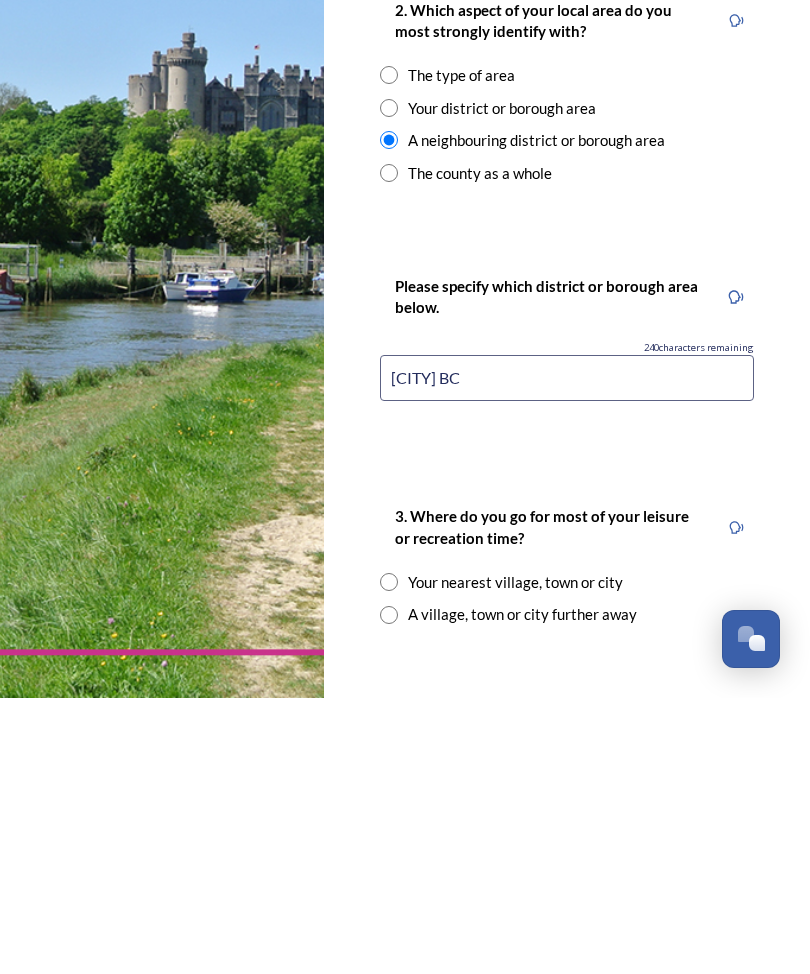 scroll, scrollTop: 701, scrollLeft: 0, axis: vertical 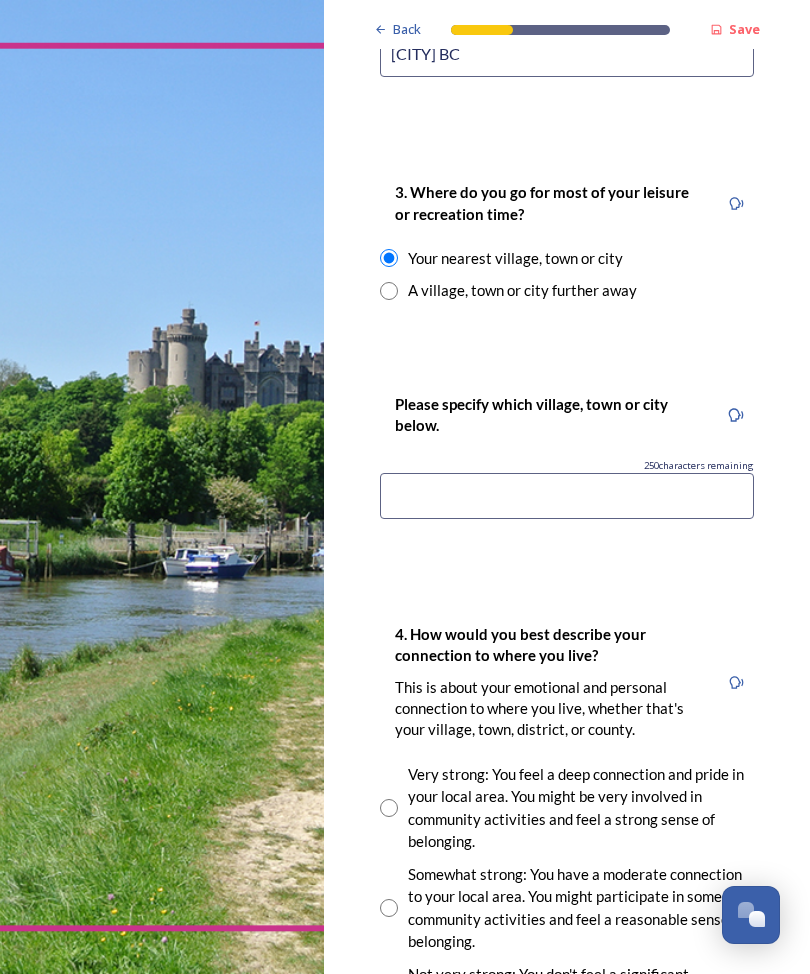 click at bounding box center [567, 496] 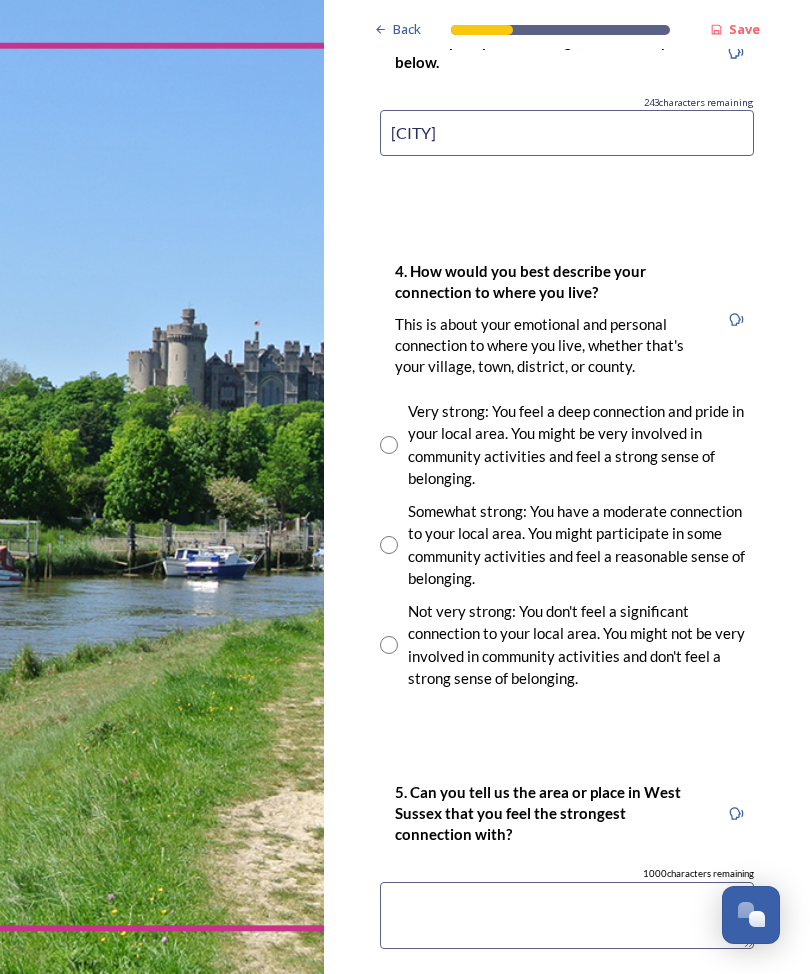 scroll, scrollTop: 1664, scrollLeft: 0, axis: vertical 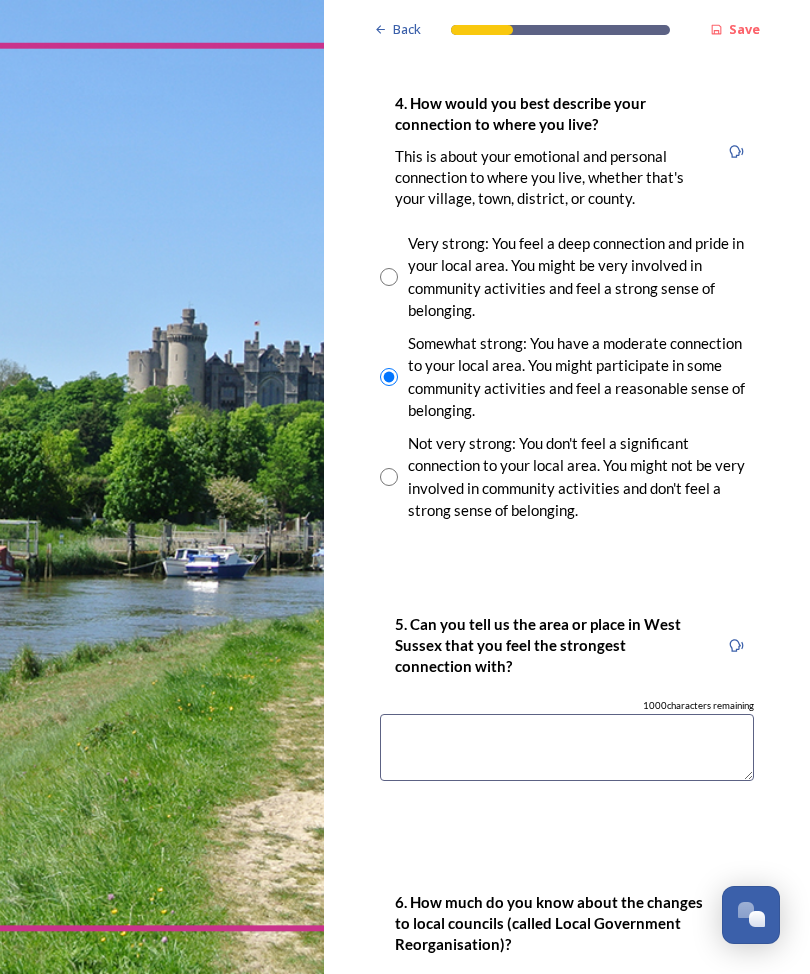 click at bounding box center (567, 747) 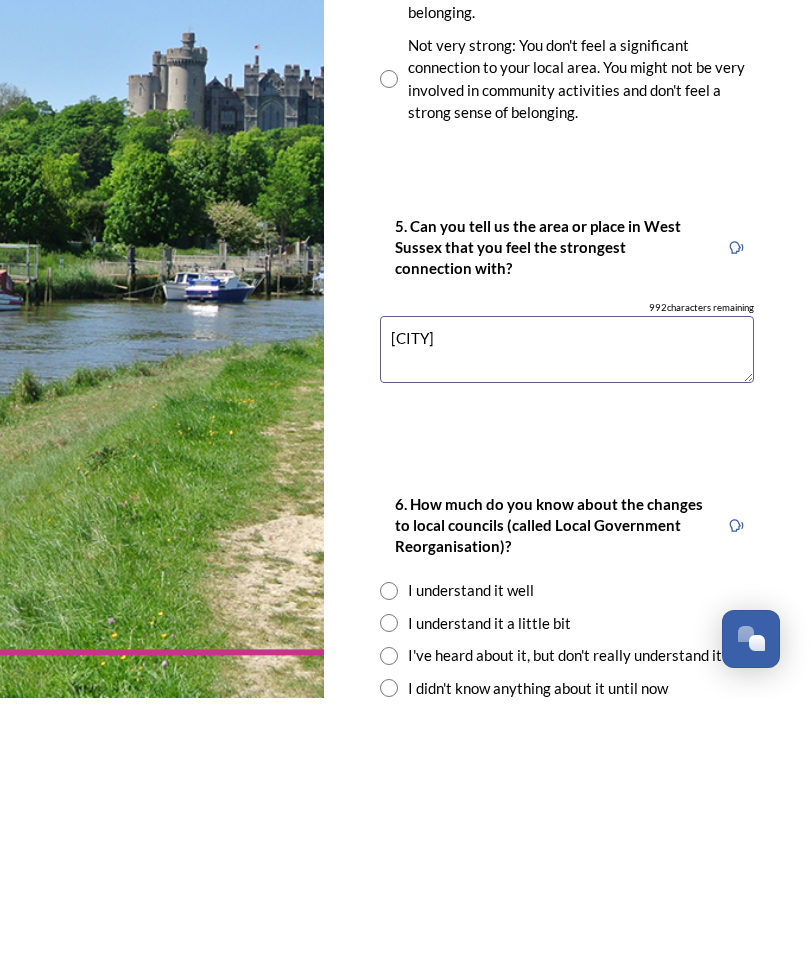 scroll, scrollTop: 1958, scrollLeft: 0, axis: vertical 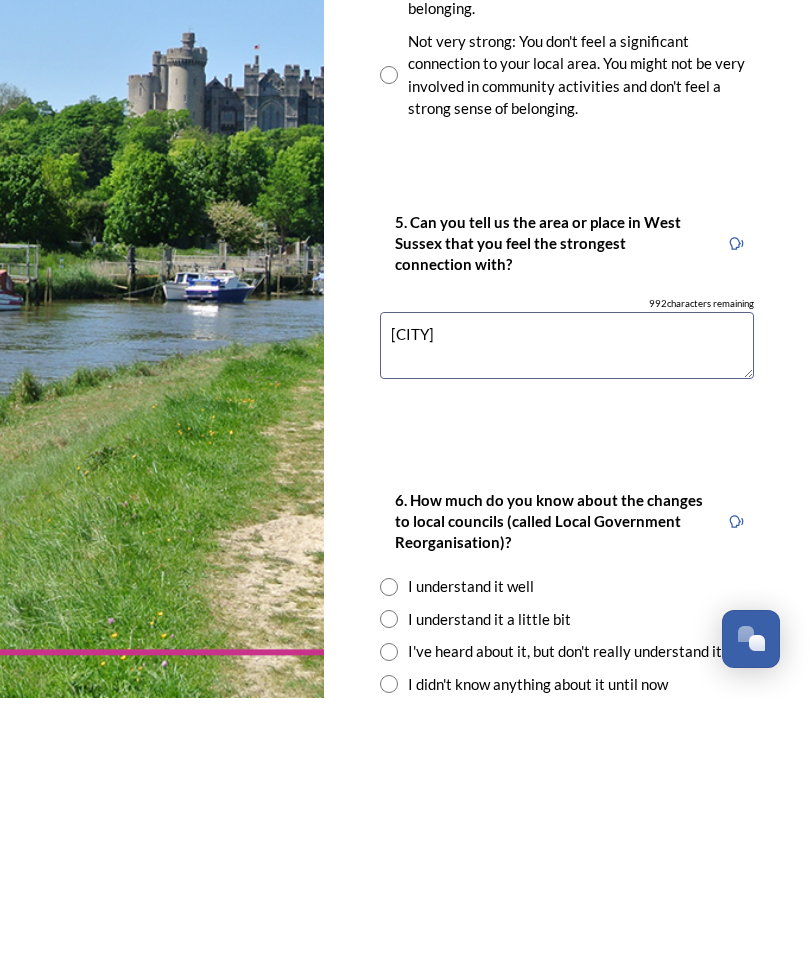 type on "[CITY]" 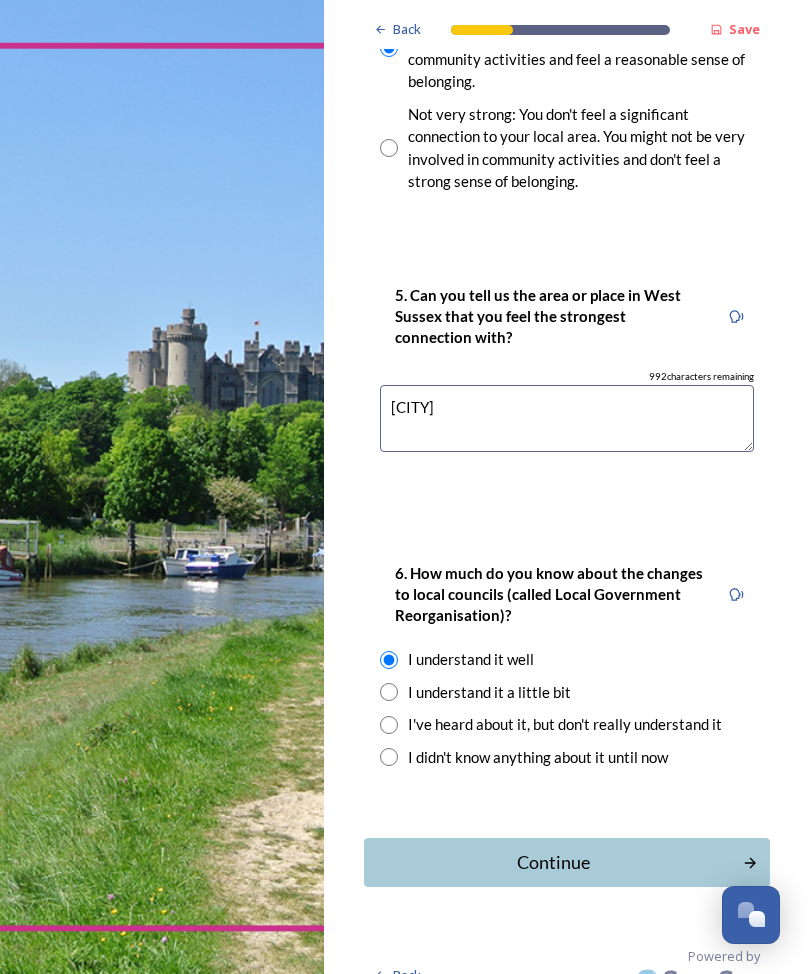 scroll, scrollTop: 2160, scrollLeft: 0, axis: vertical 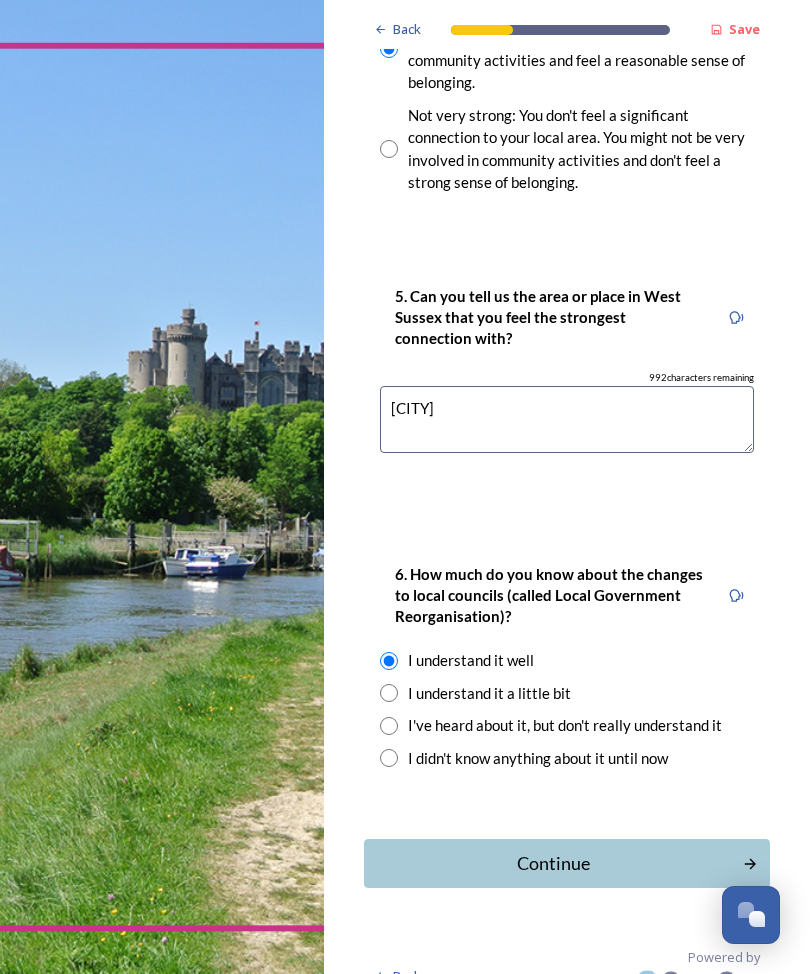 click 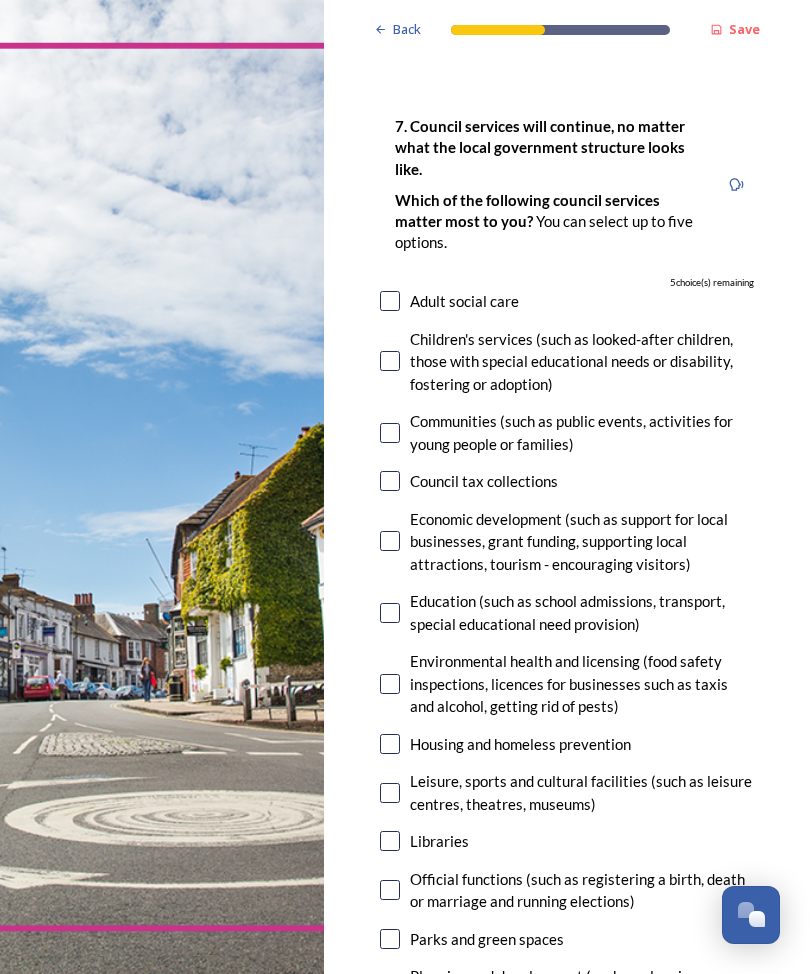 scroll, scrollTop: 85, scrollLeft: 0, axis: vertical 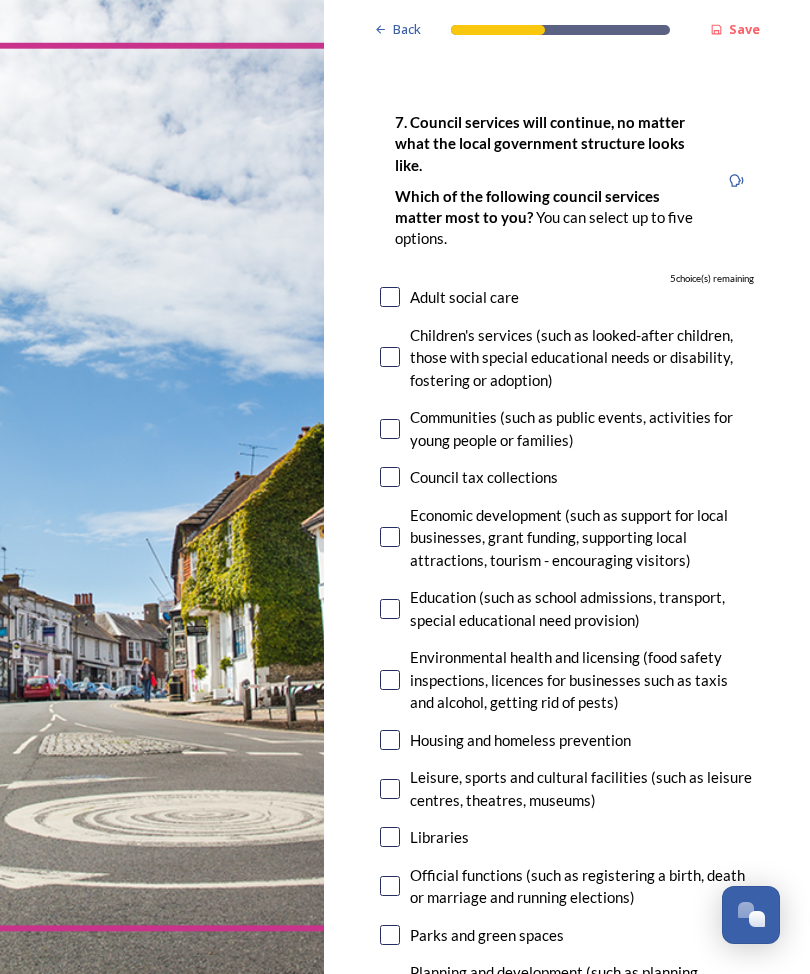 click at bounding box center (390, 789) 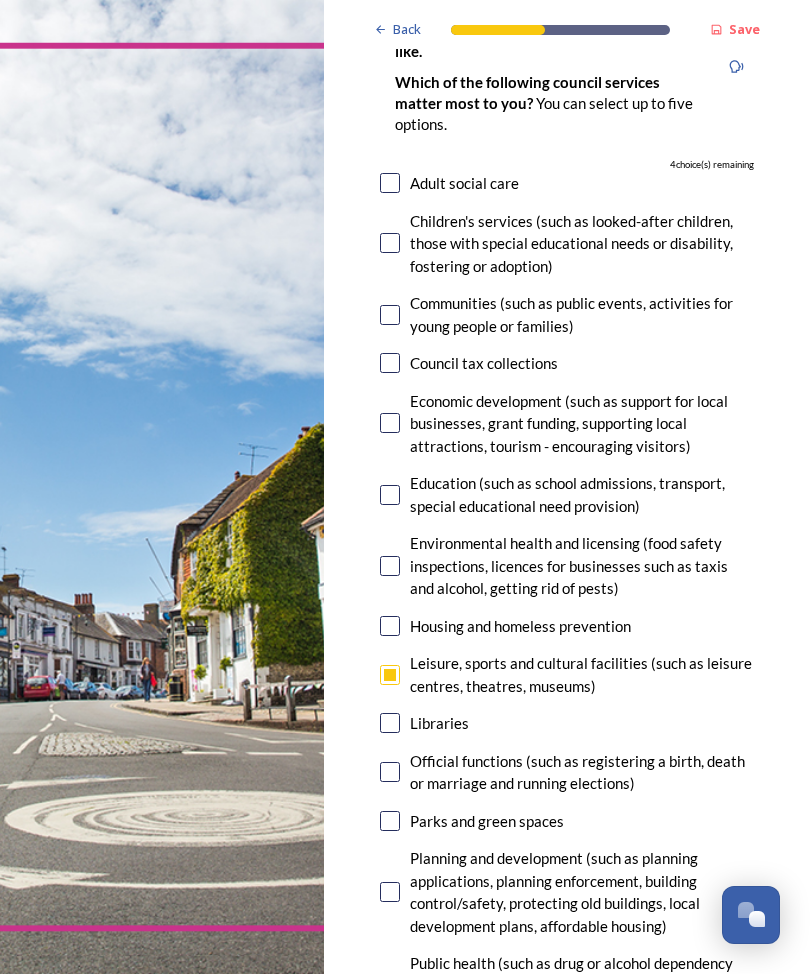 scroll, scrollTop: 199, scrollLeft: 0, axis: vertical 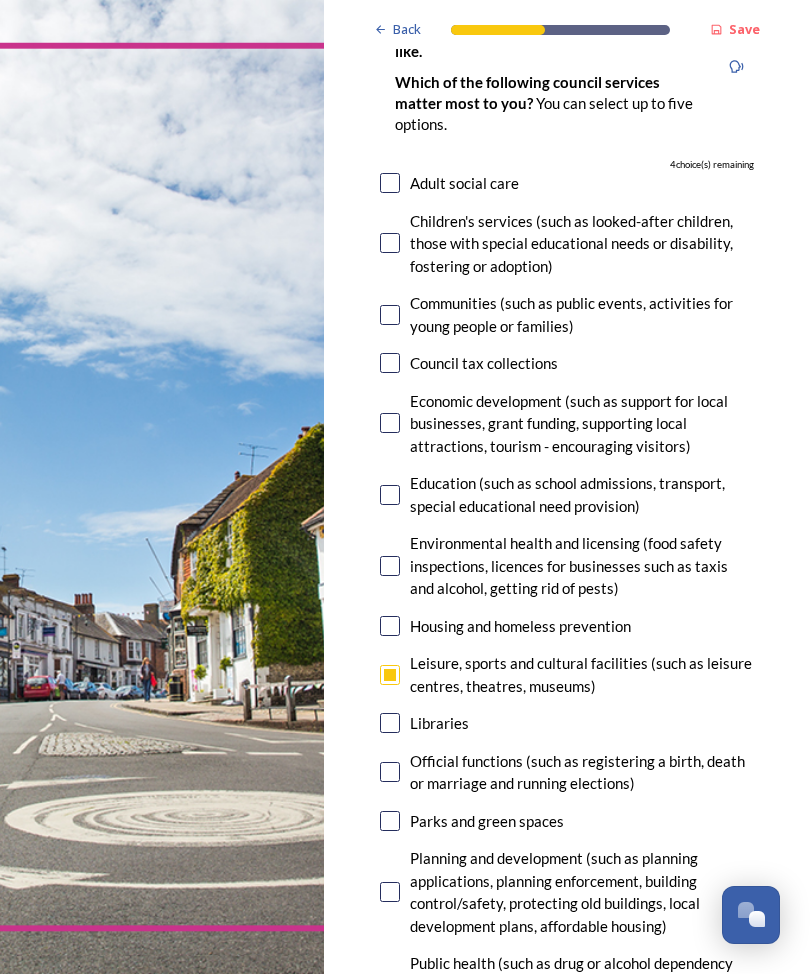 click at bounding box center (390, 821) 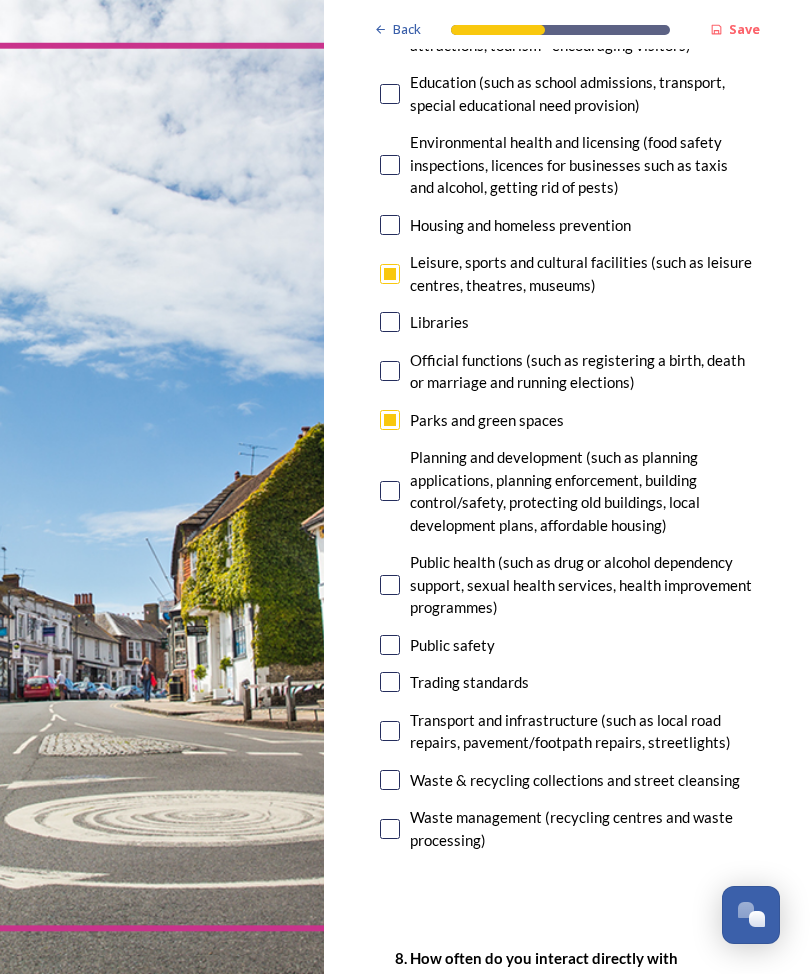 scroll, scrollTop: 600, scrollLeft: 0, axis: vertical 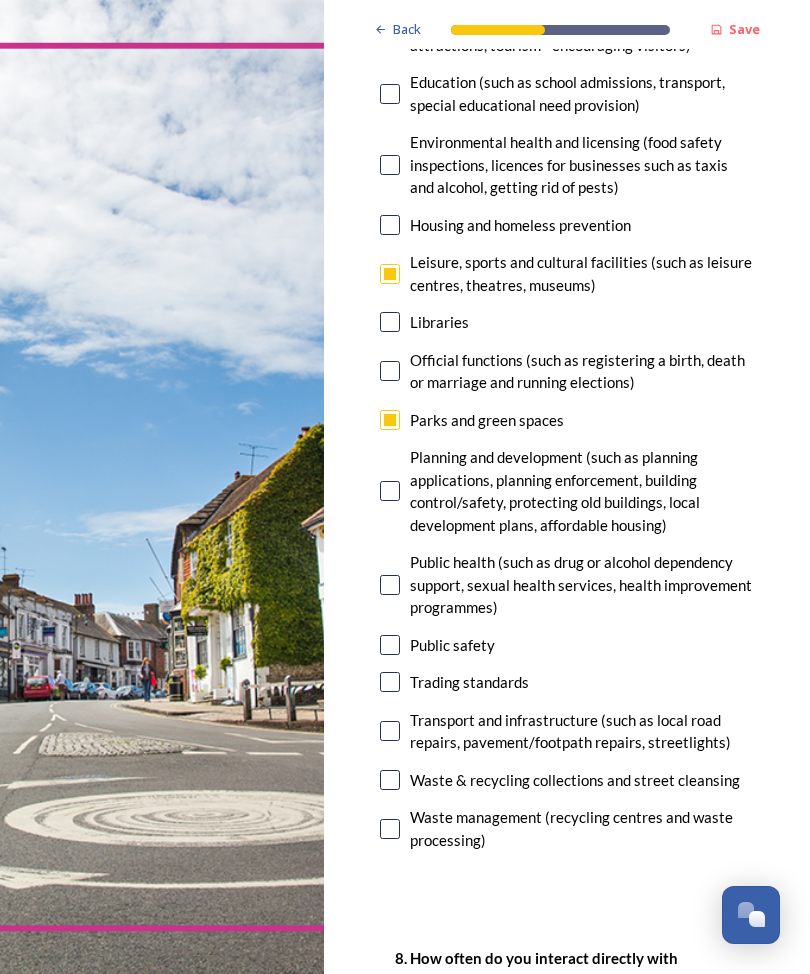click at bounding box center [390, 491] 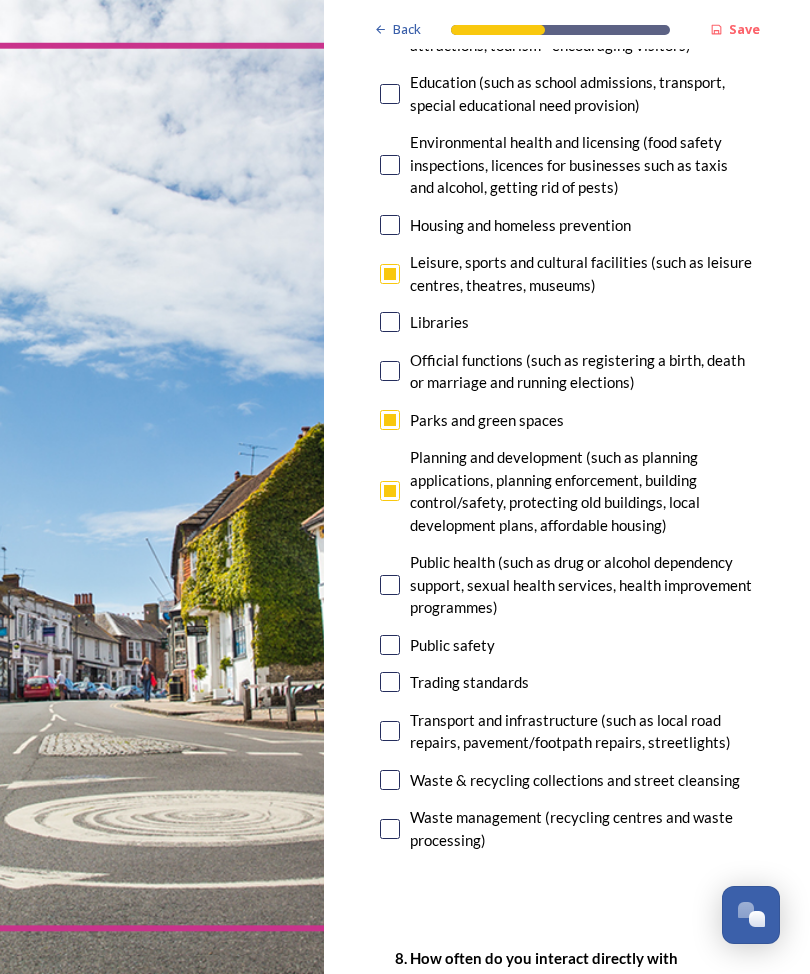 click at bounding box center [390, 645] 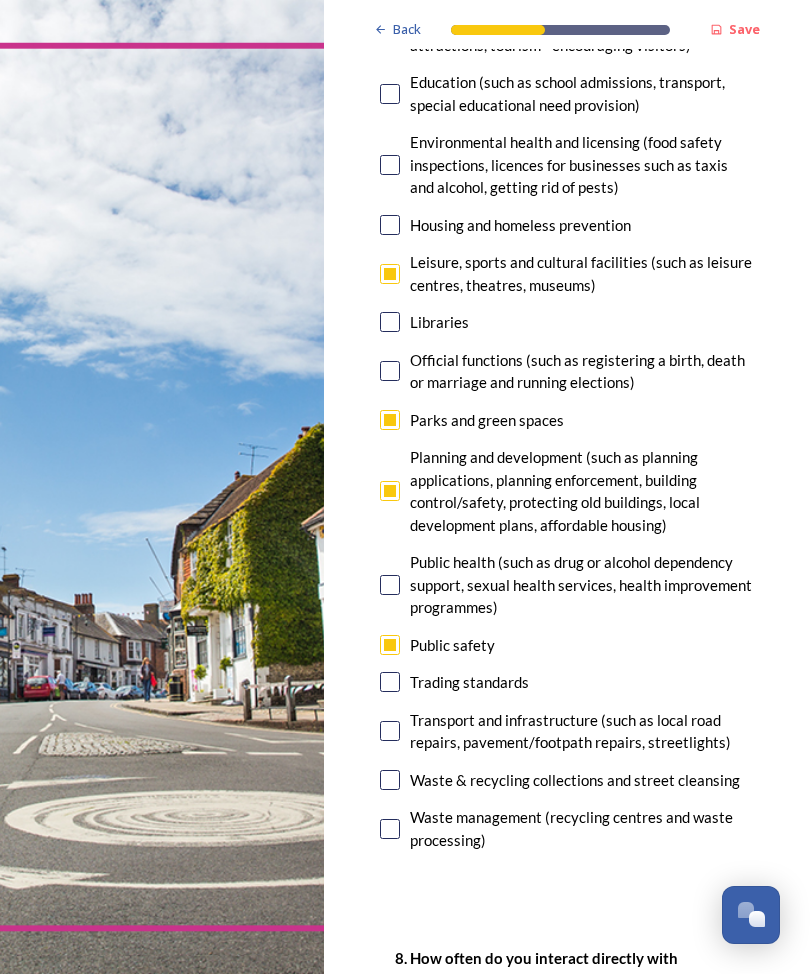 click at bounding box center [390, 682] 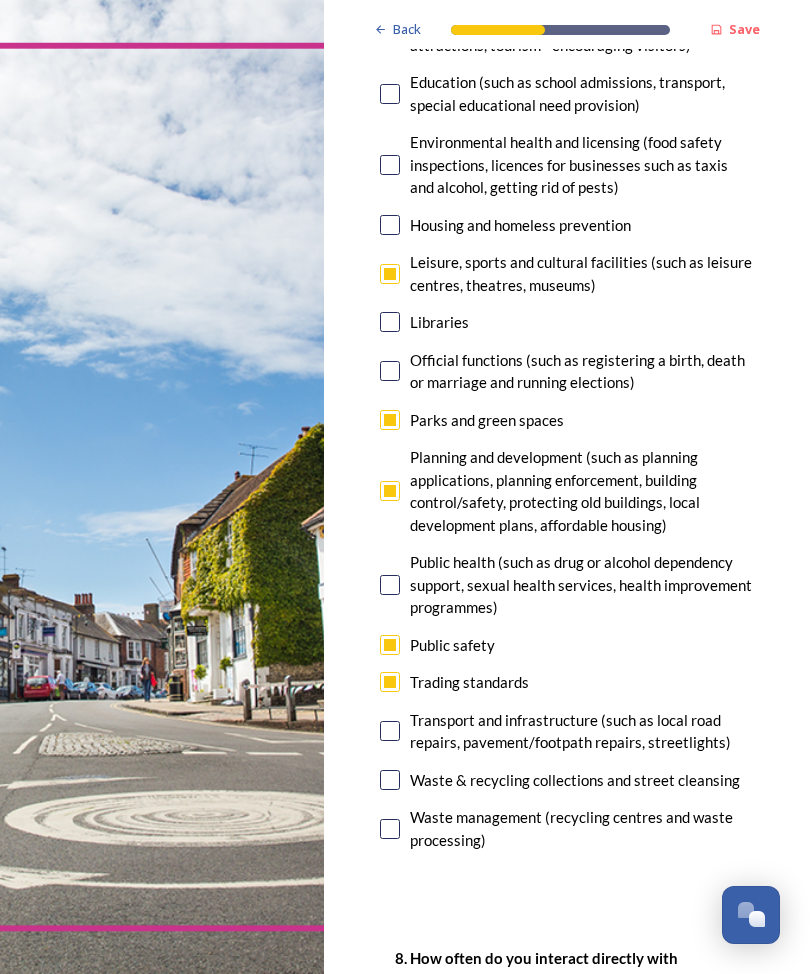 click at bounding box center [390, 731] 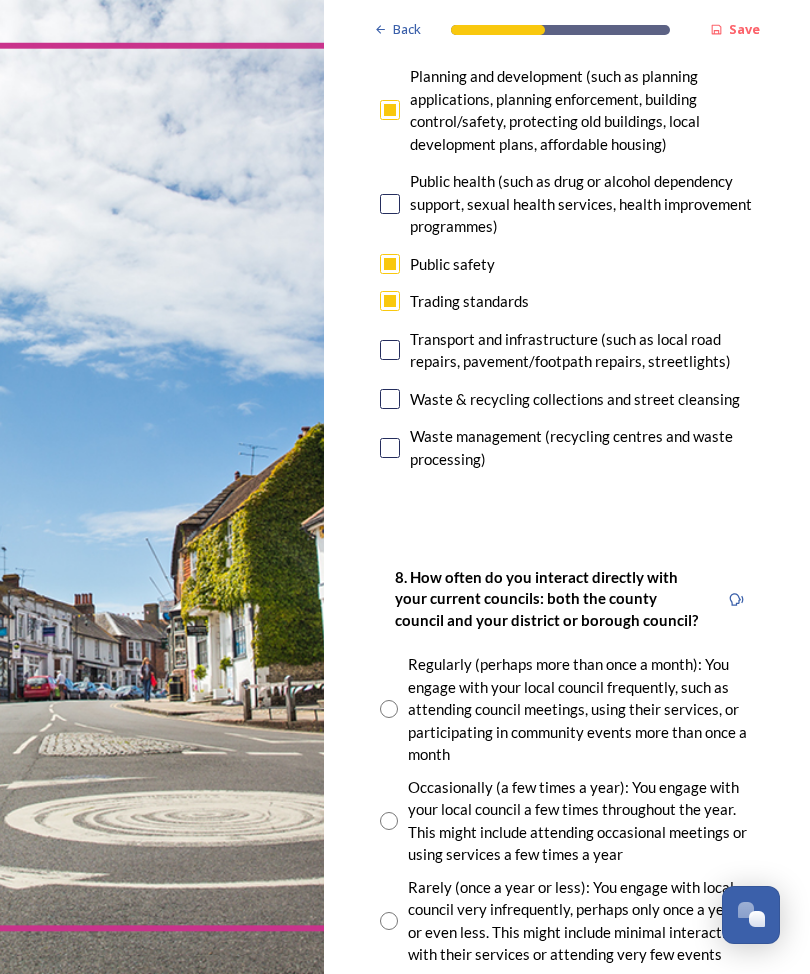 scroll, scrollTop: 981, scrollLeft: 0, axis: vertical 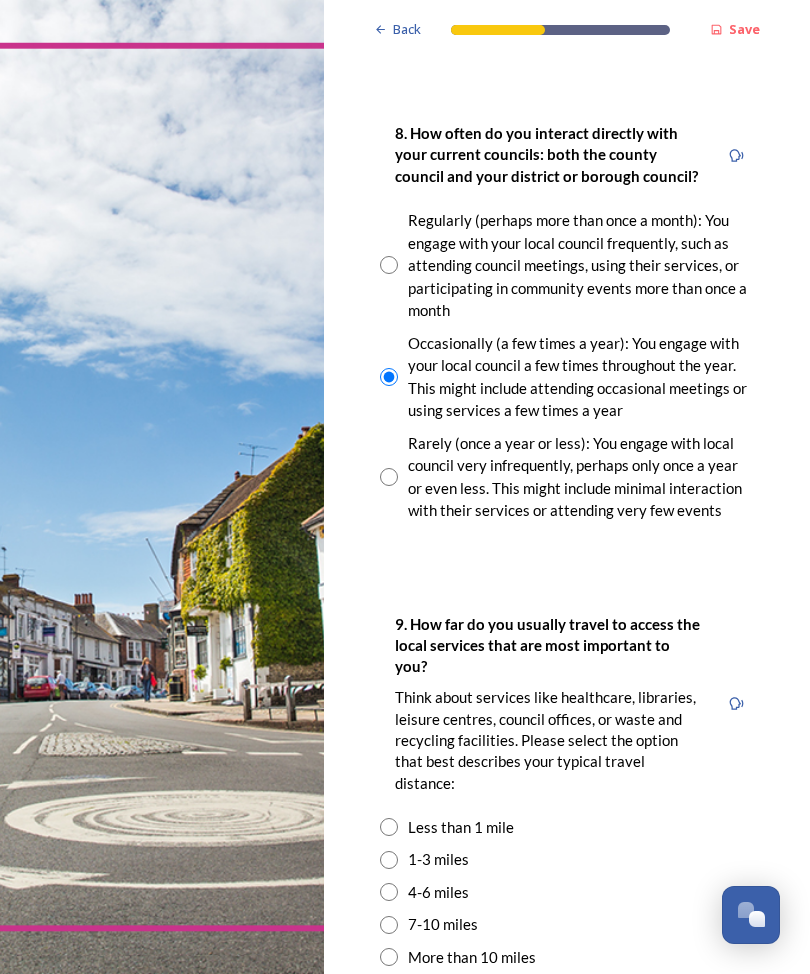 click at bounding box center [389, 892] 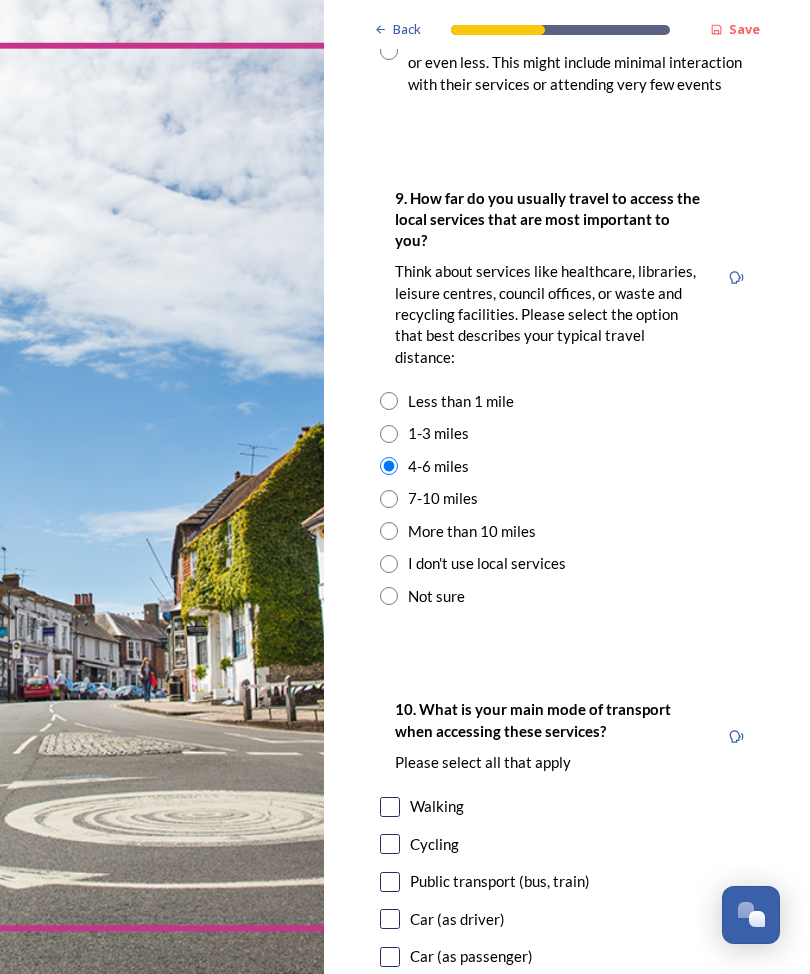 scroll, scrollTop: 1852, scrollLeft: 0, axis: vertical 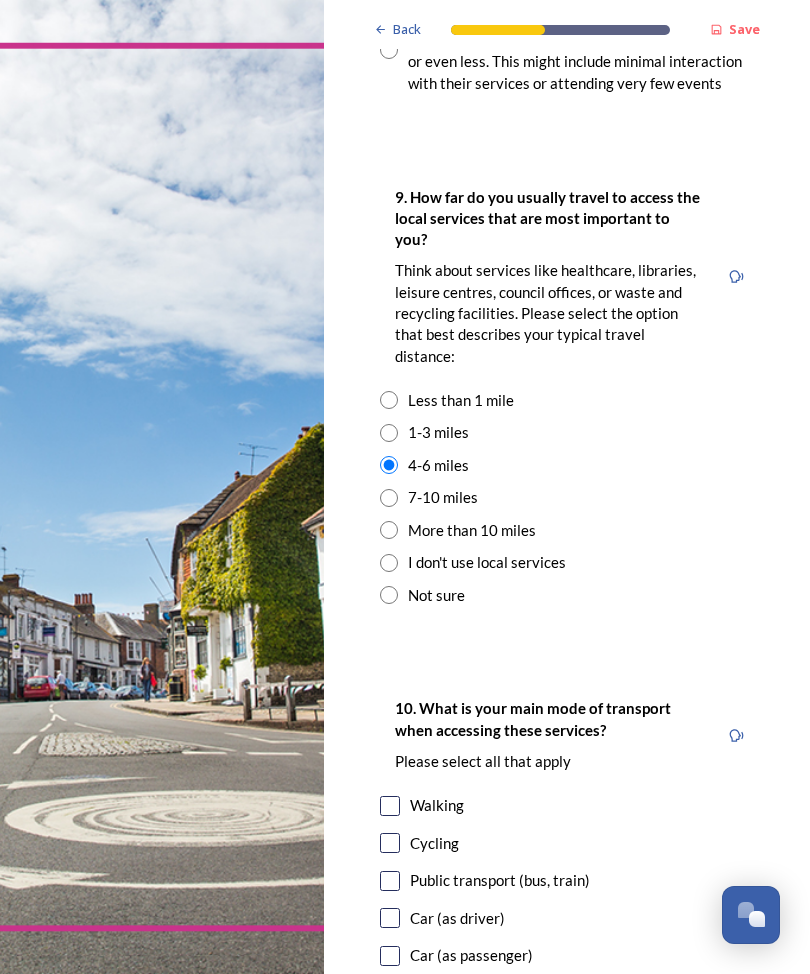 click at bounding box center (390, 956) 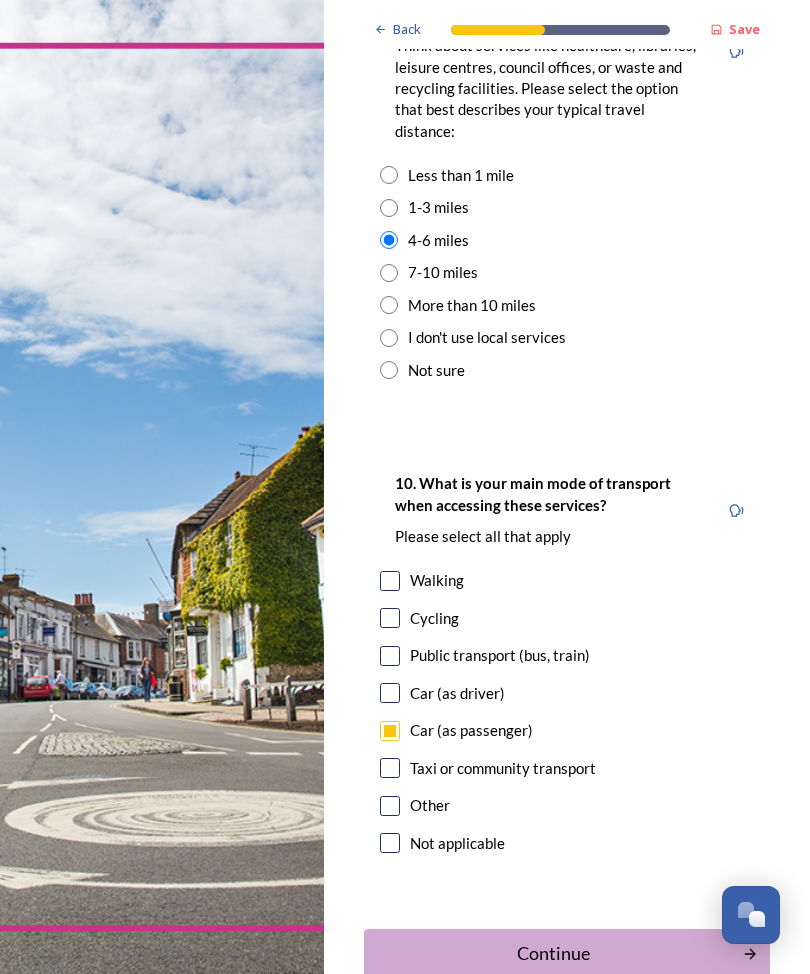 scroll, scrollTop: 2077, scrollLeft: 0, axis: vertical 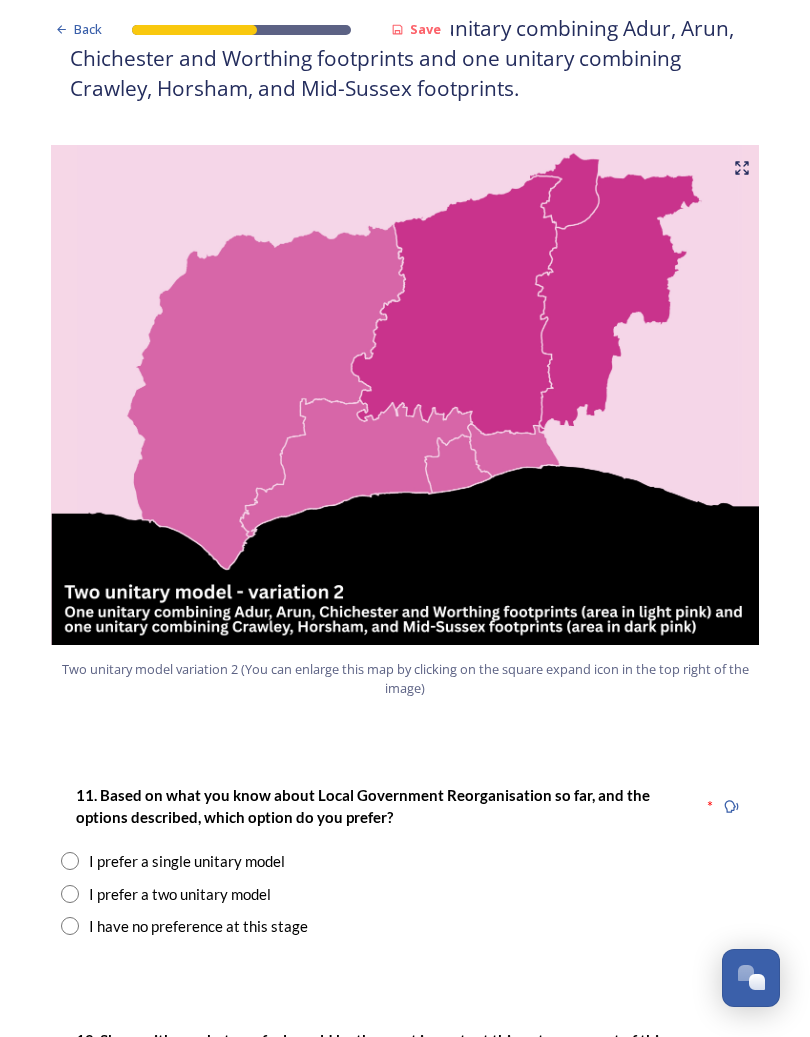 click at bounding box center (70, 894) 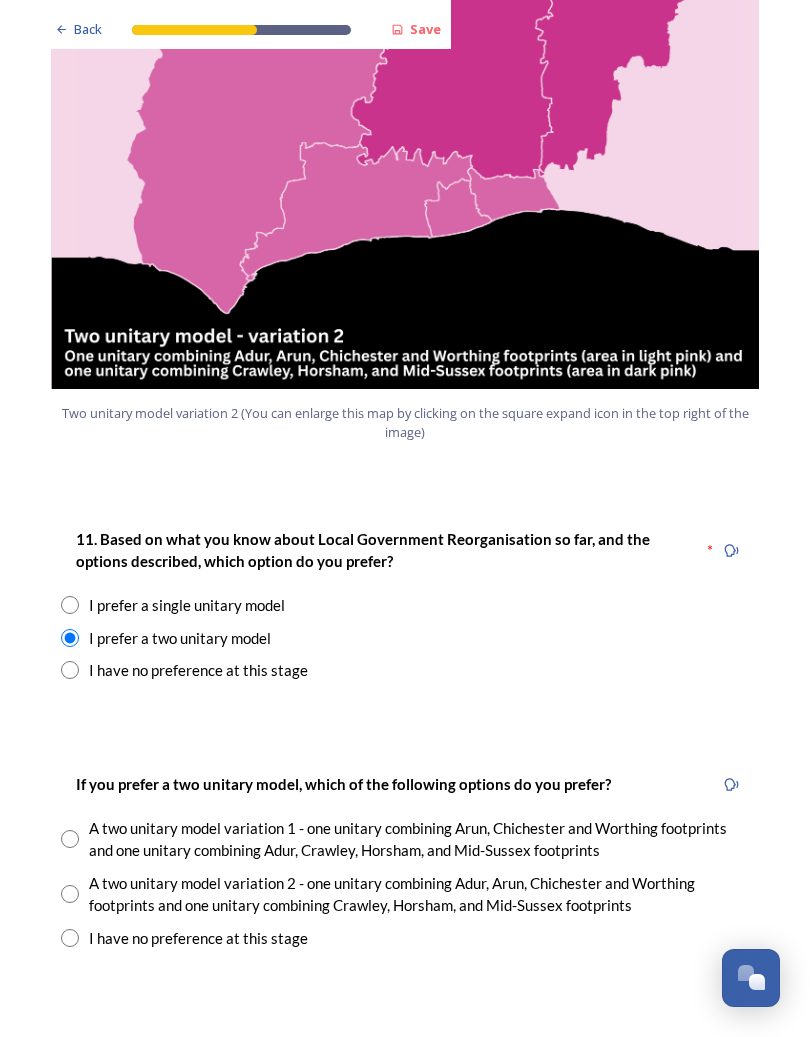scroll, scrollTop: 2213, scrollLeft: 0, axis: vertical 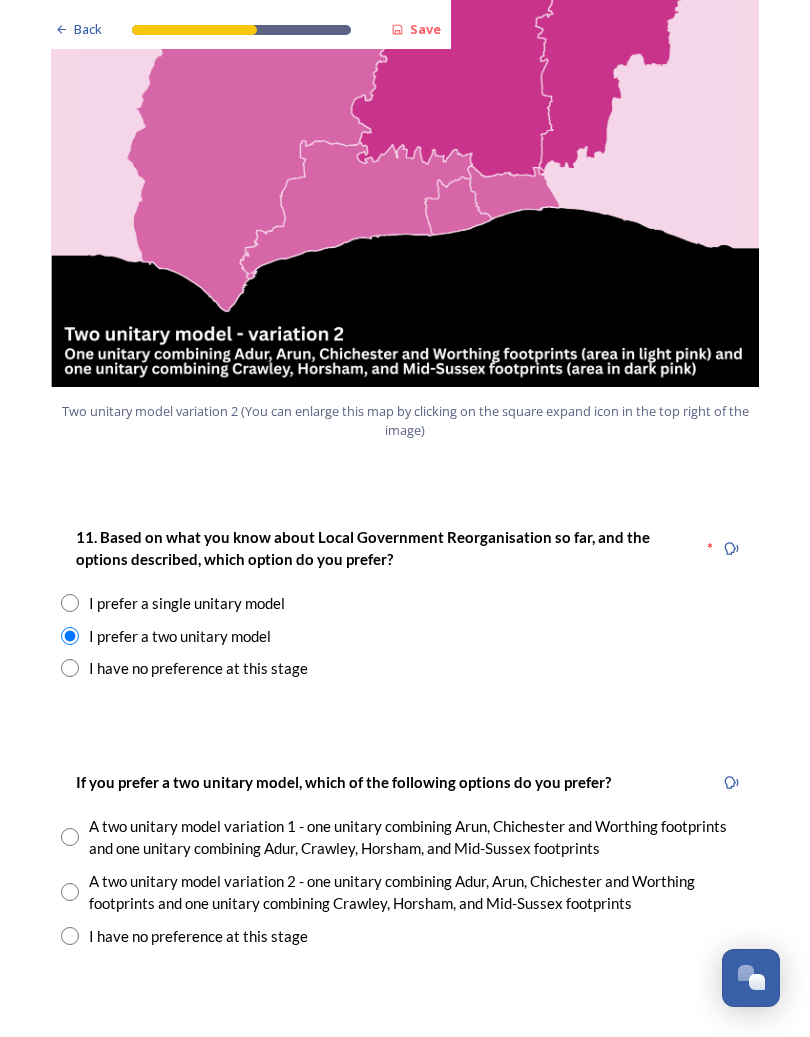 click at bounding box center [70, 837] 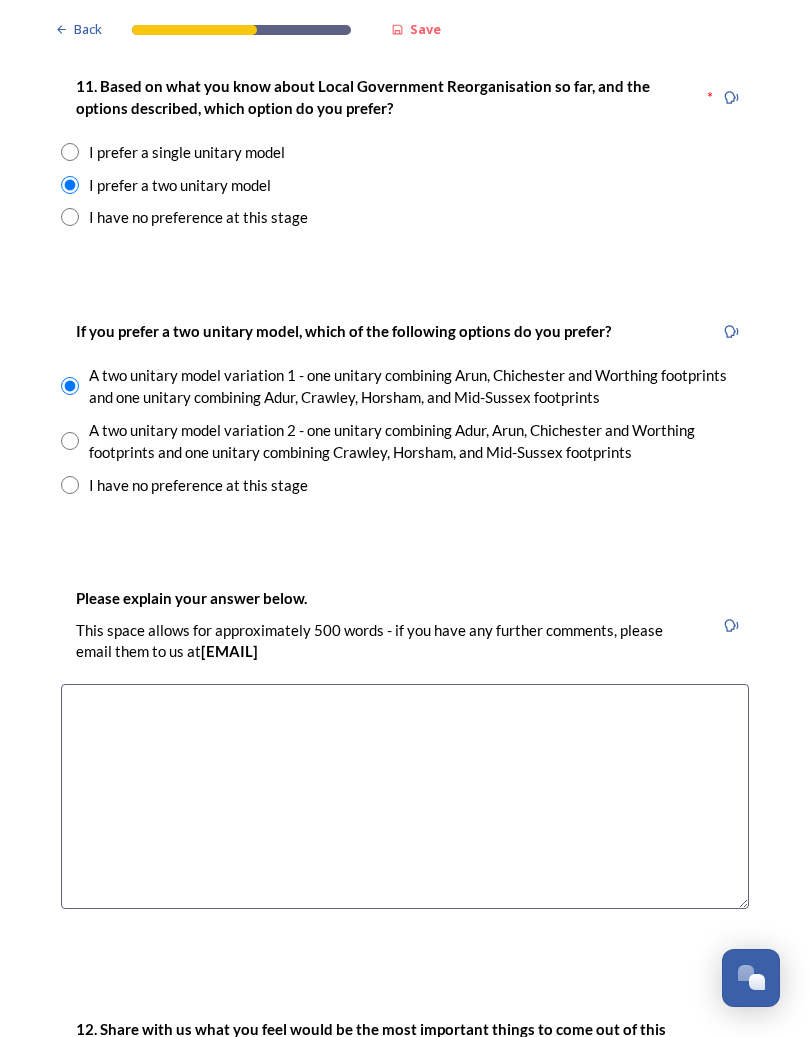 scroll, scrollTop: 2667, scrollLeft: 0, axis: vertical 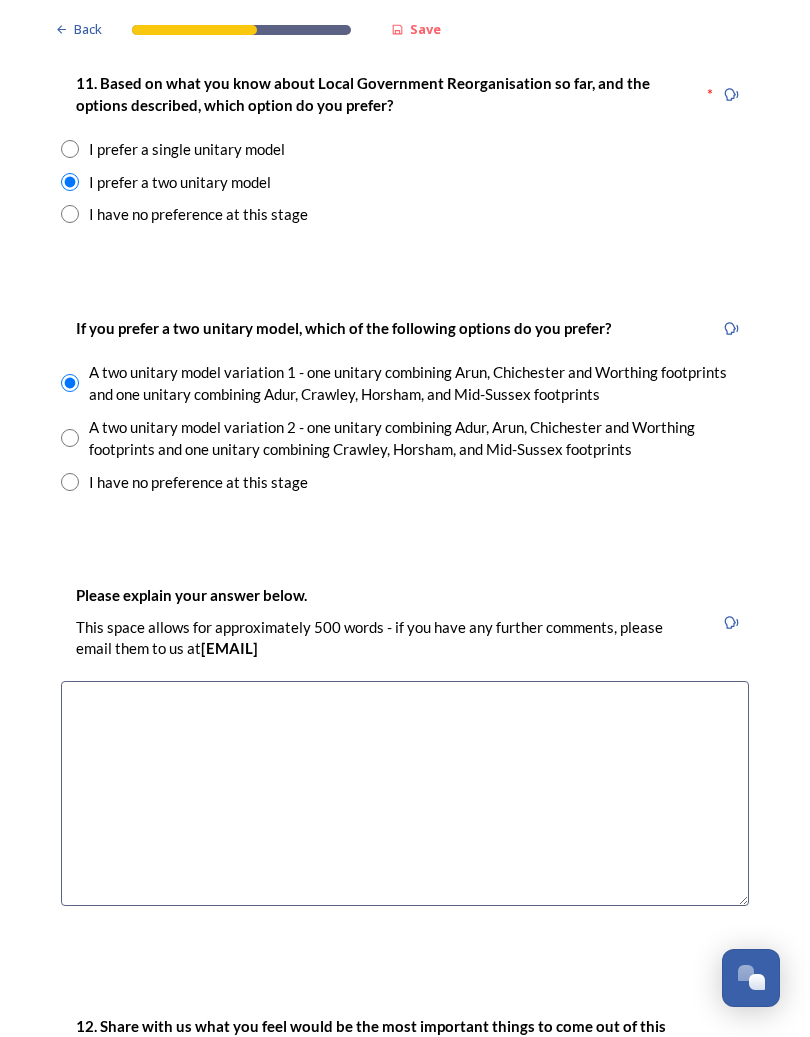 click at bounding box center (405, 793) 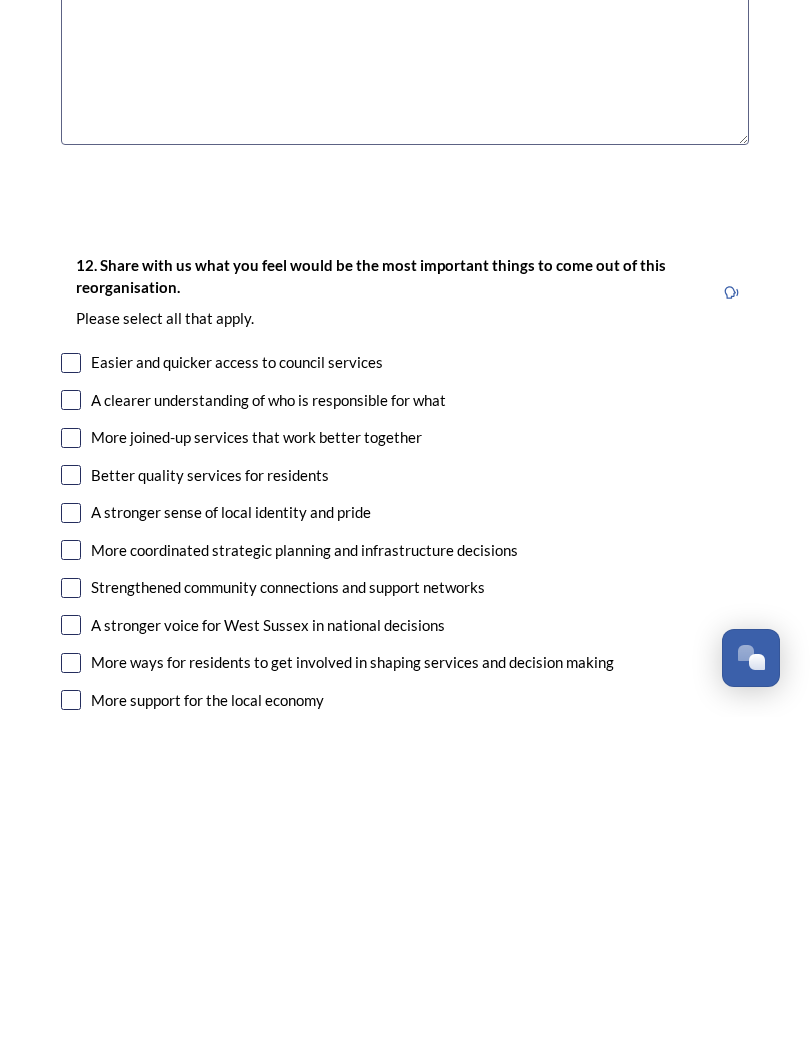 scroll, scrollTop: 3108, scrollLeft: 0, axis: vertical 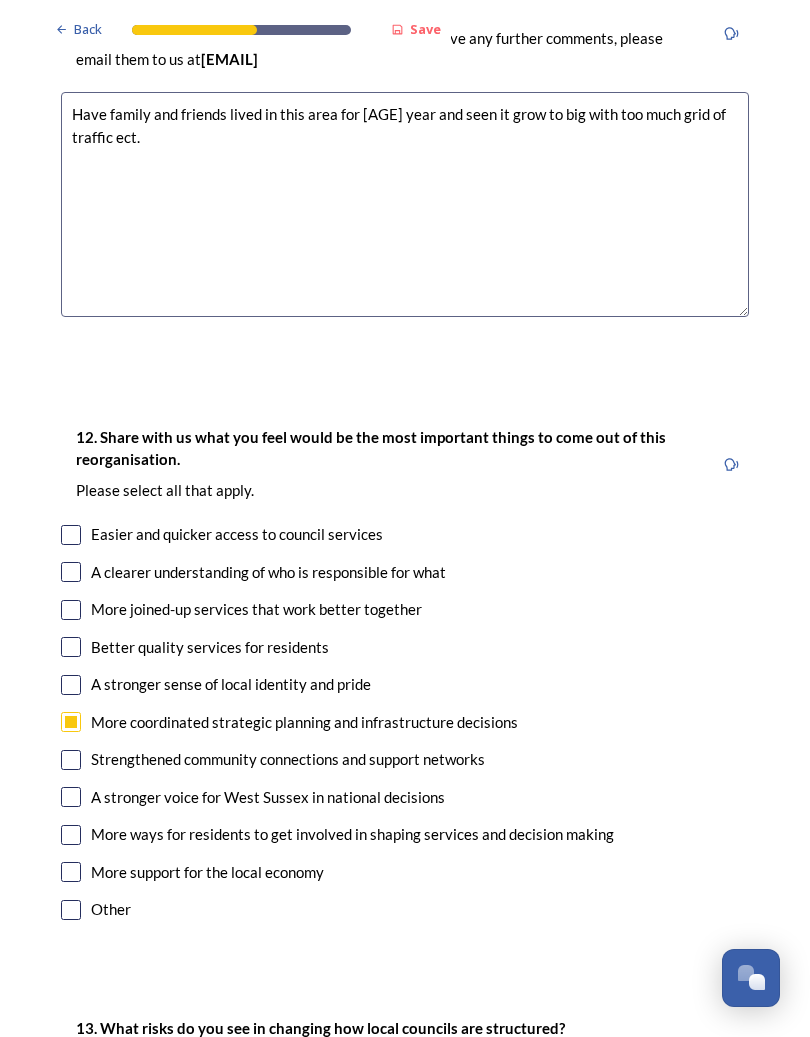 click at bounding box center [71, 647] 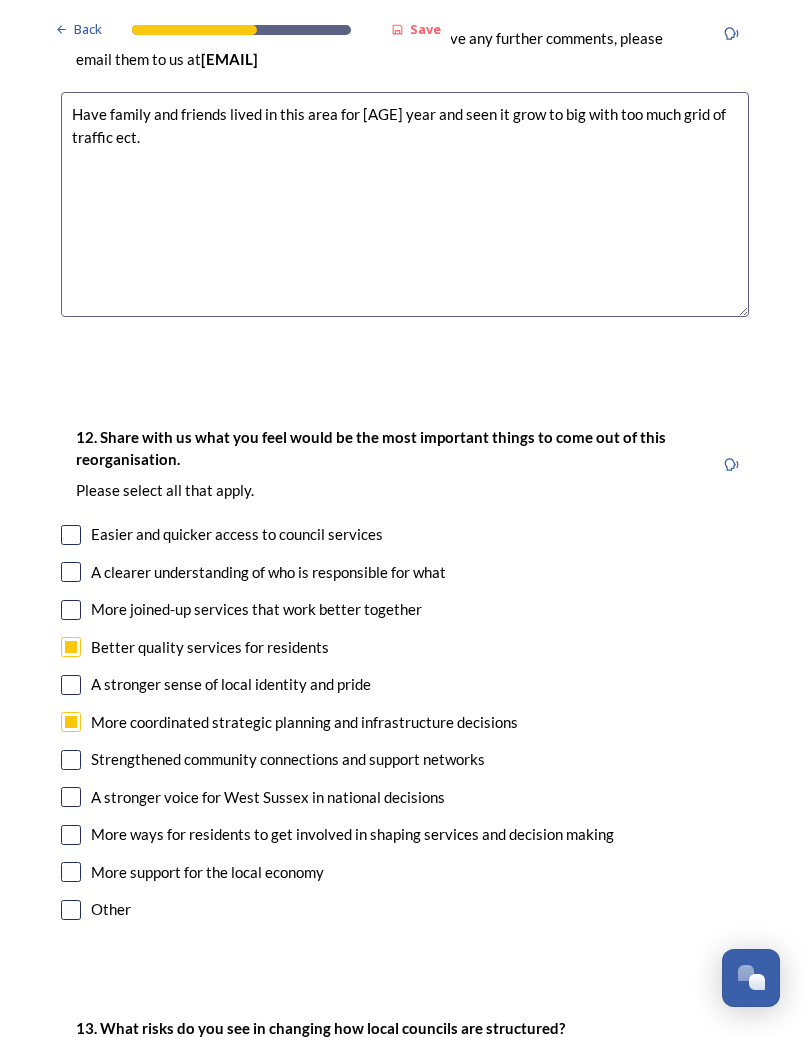 click at bounding box center [71, 610] 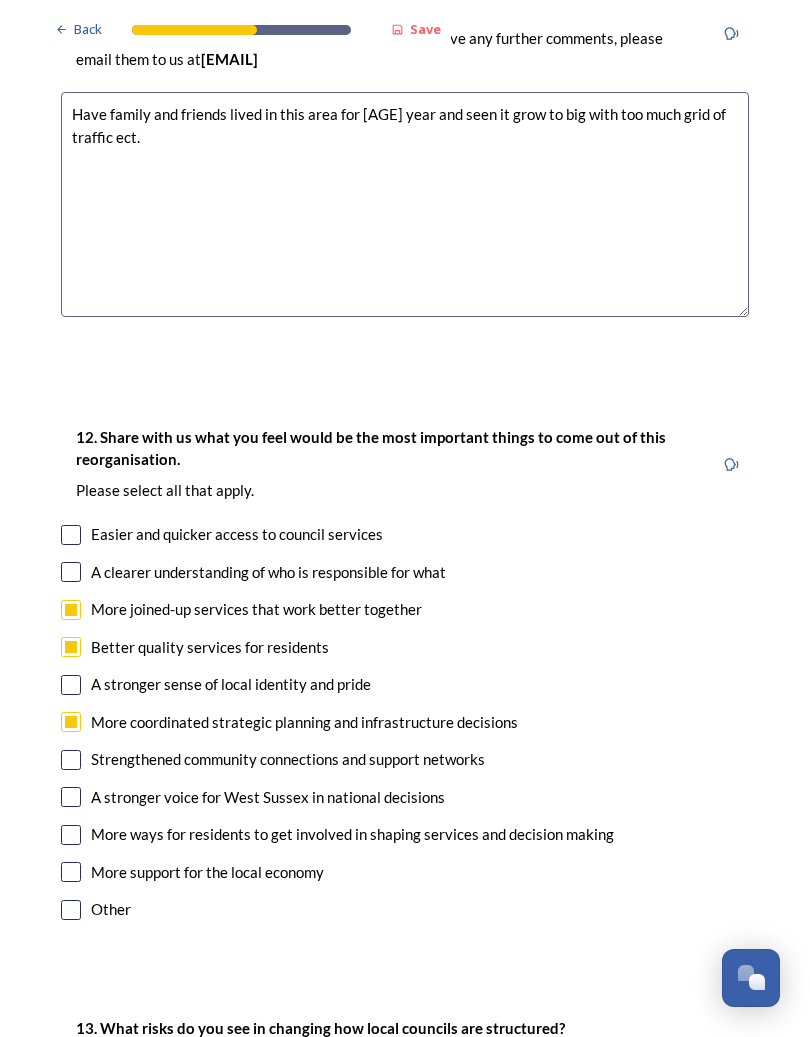 click at bounding box center [71, 572] 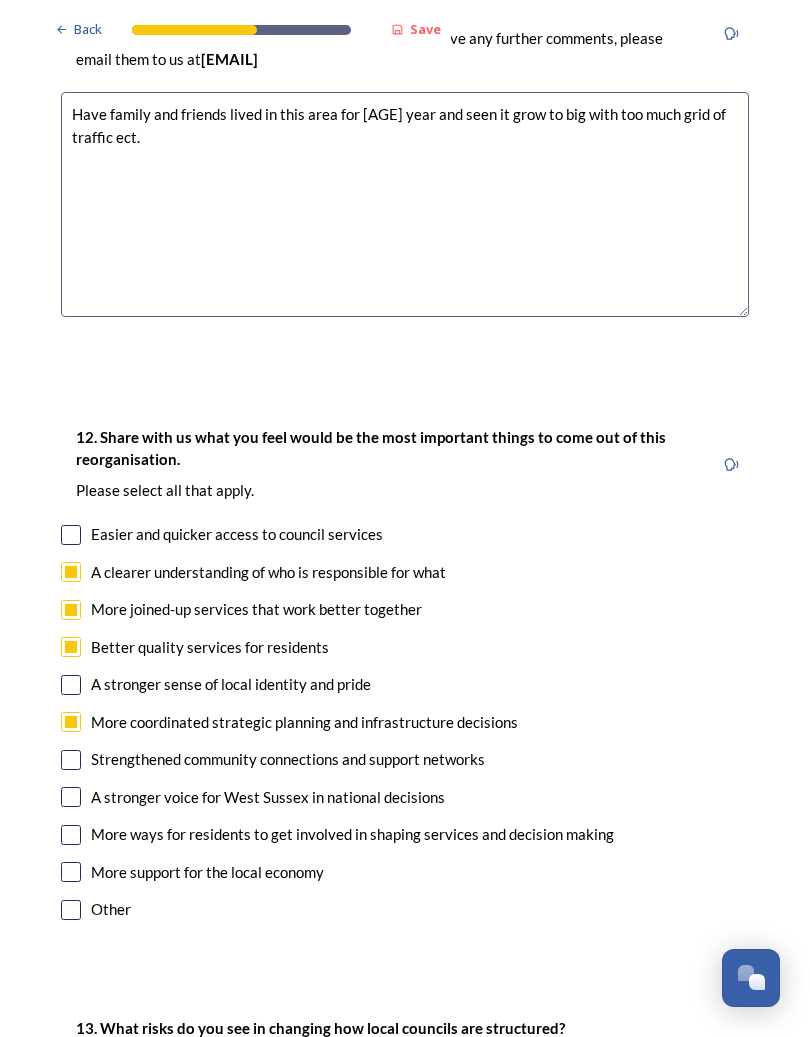 click at bounding box center (71, 535) 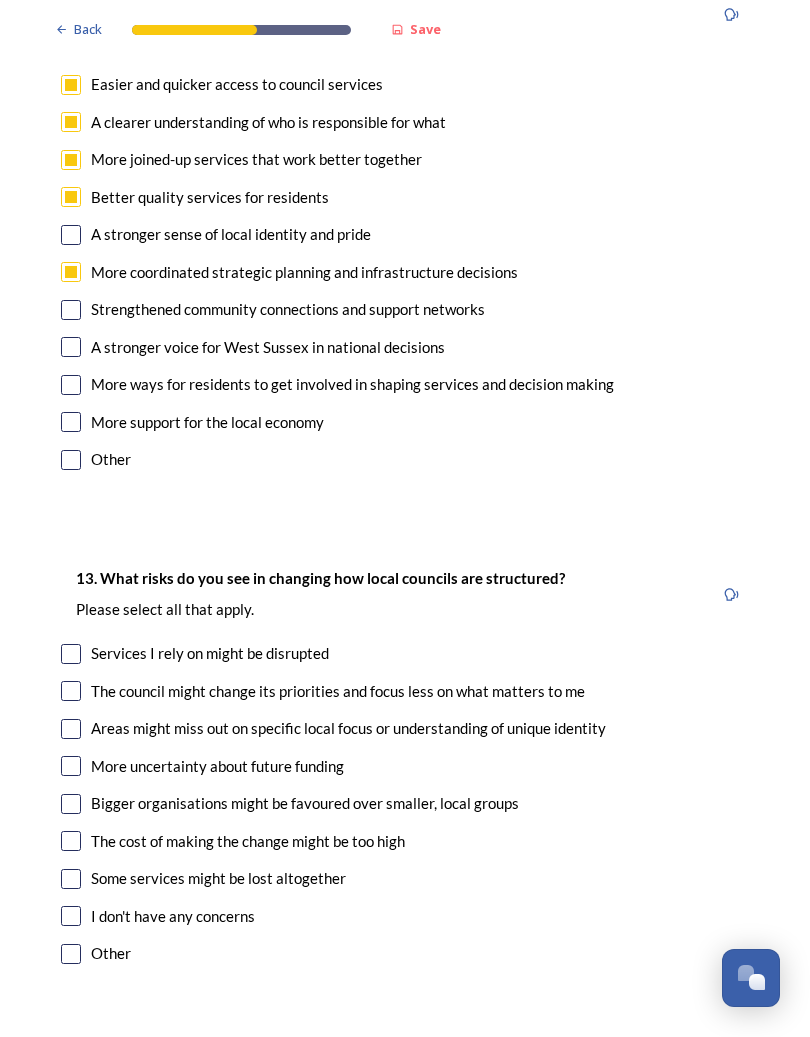 scroll, scrollTop: 3706, scrollLeft: 0, axis: vertical 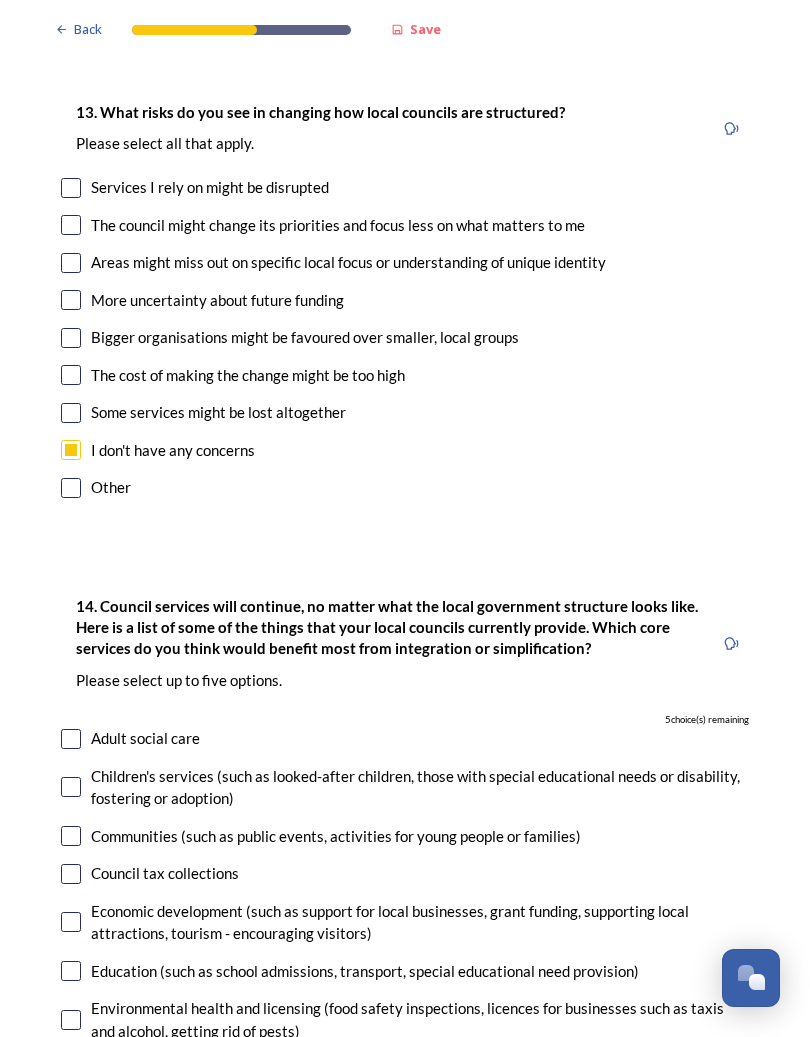 click at bounding box center [71, 787] 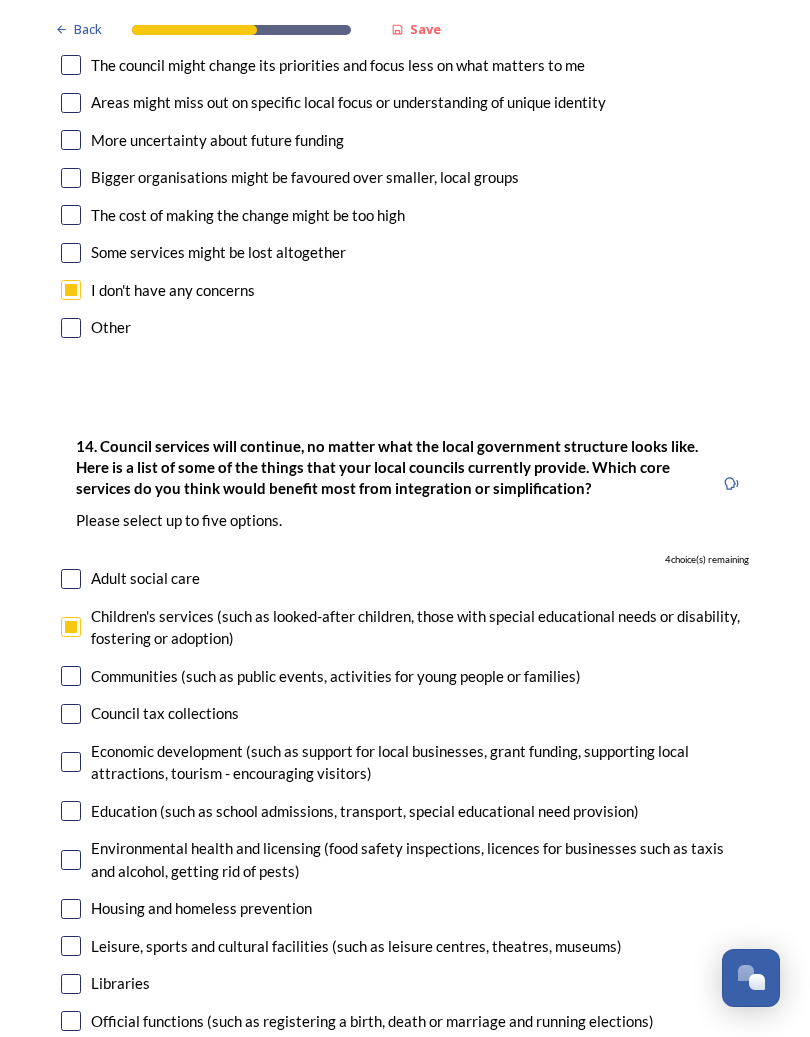scroll, scrollTop: 4332, scrollLeft: 0, axis: vertical 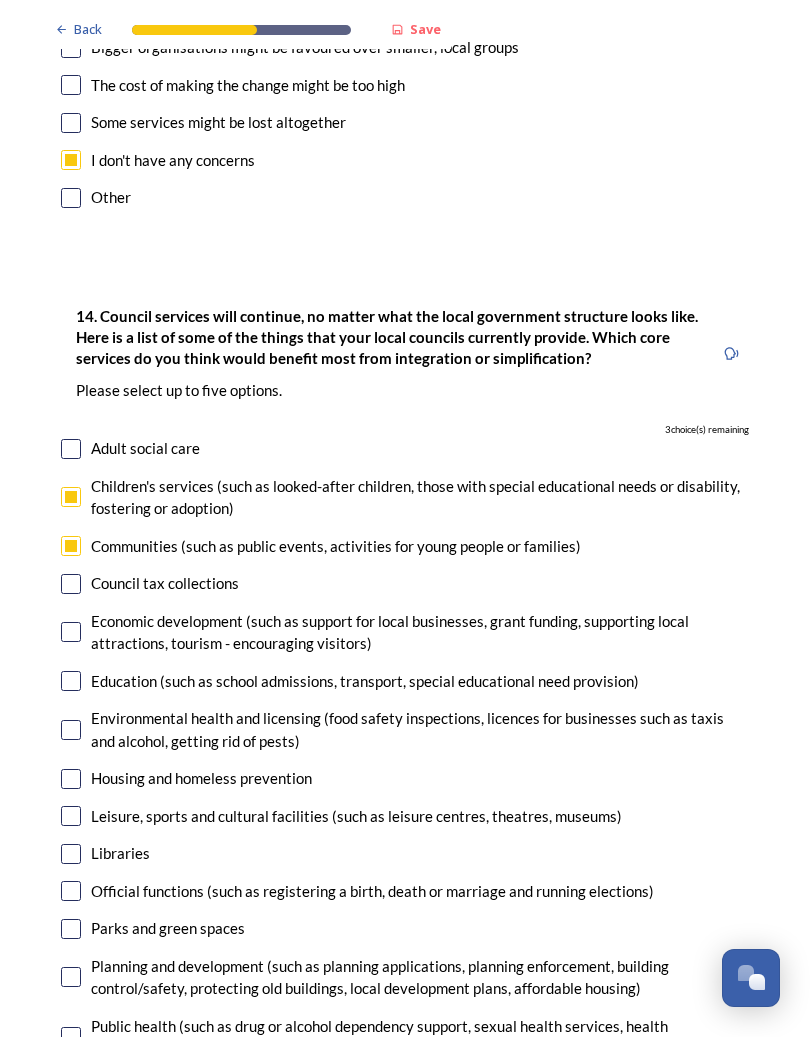 click at bounding box center (71, 681) 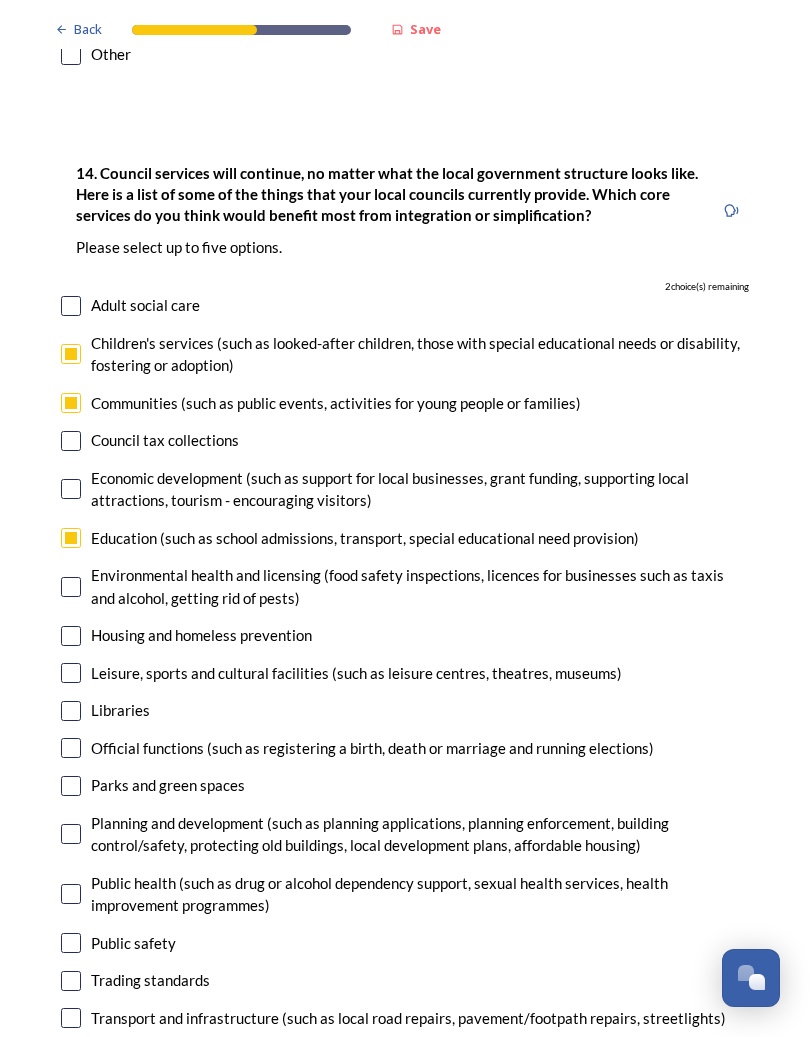 scroll, scrollTop: 4605, scrollLeft: 0, axis: vertical 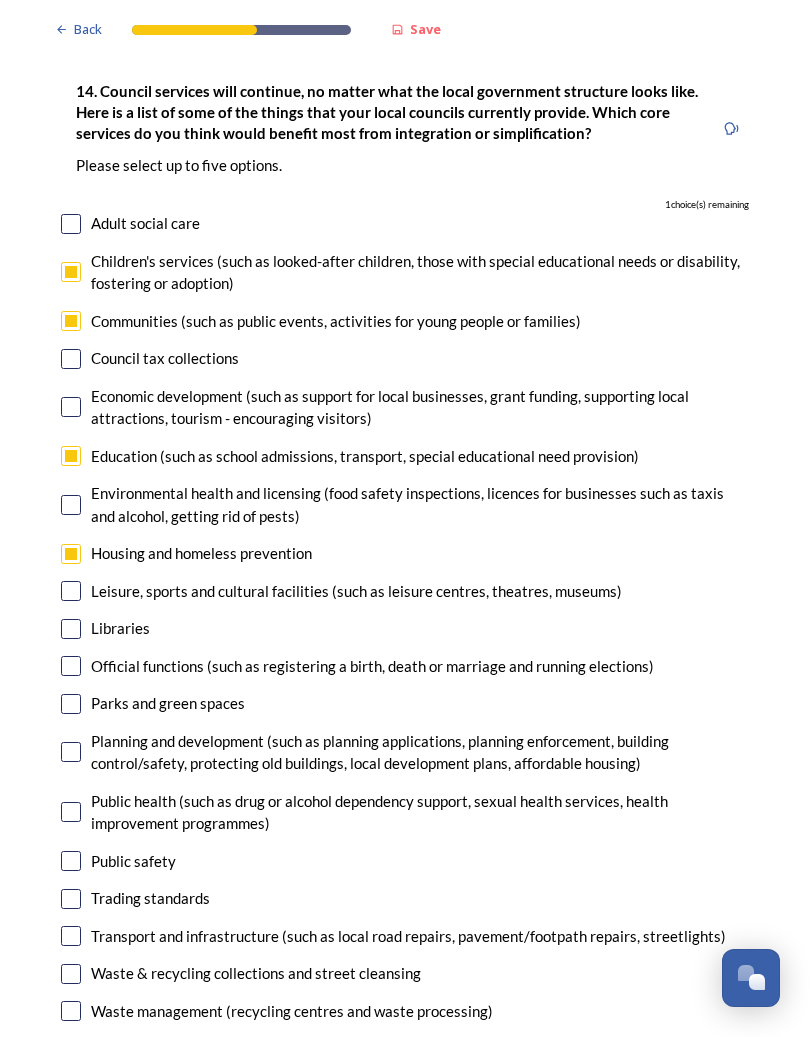 click at bounding box center (71, 591) 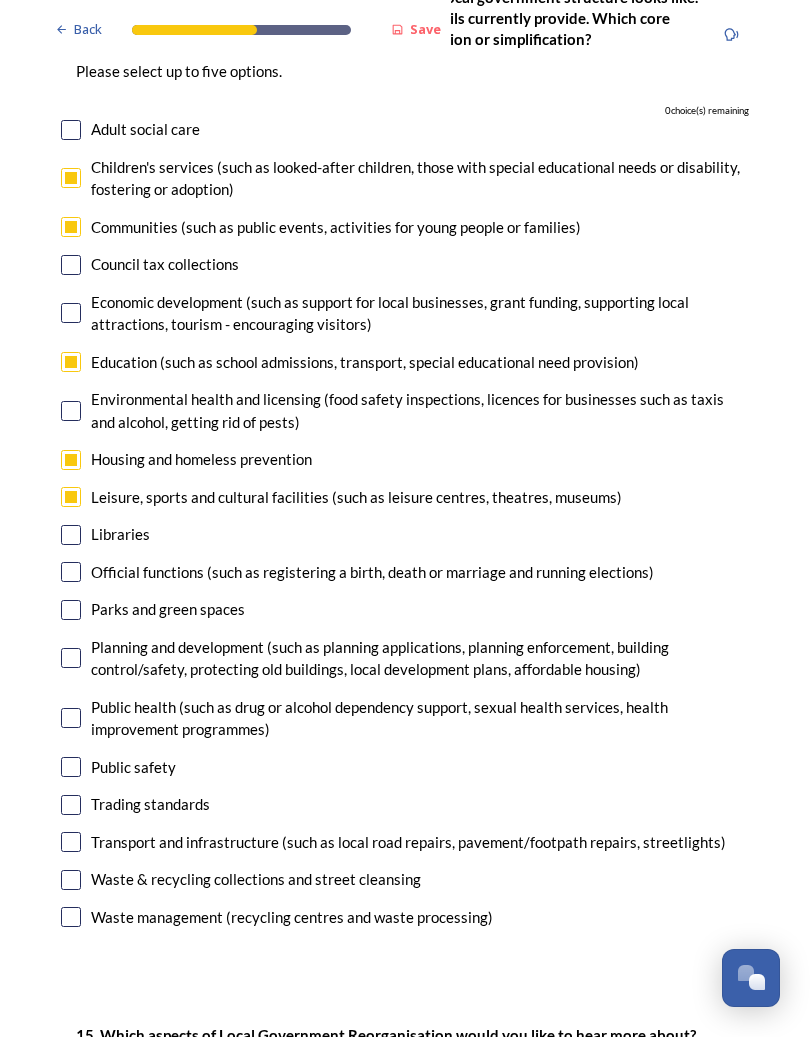 scroll, scrollTop: 4782, scrollLeft: 0, axis: vertical 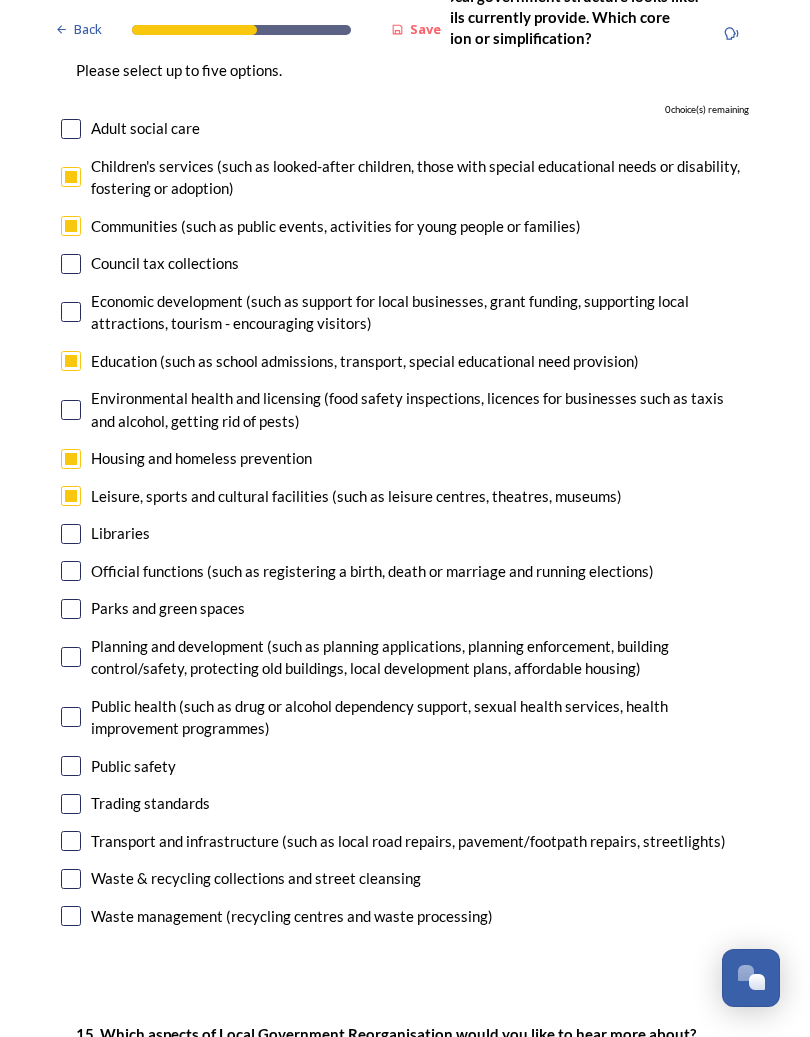 click at bounding box center [71, 609] 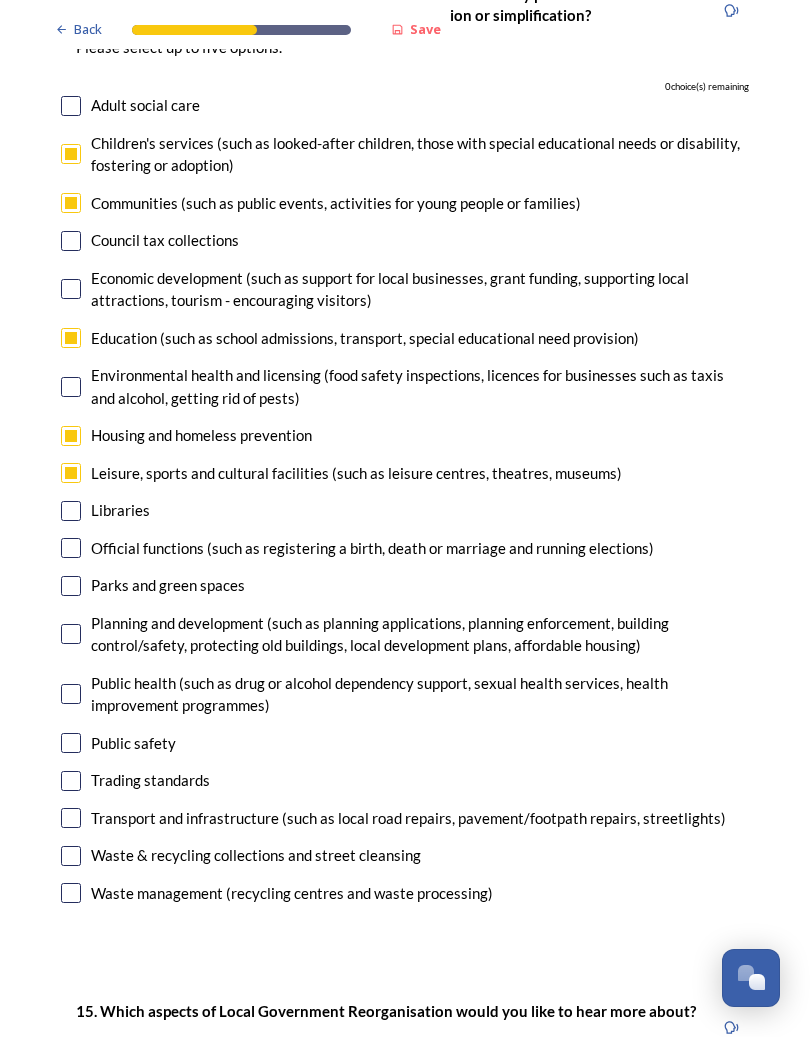 scroll, scrollTop: 4809, scrollLeft: 0, axis: vertical 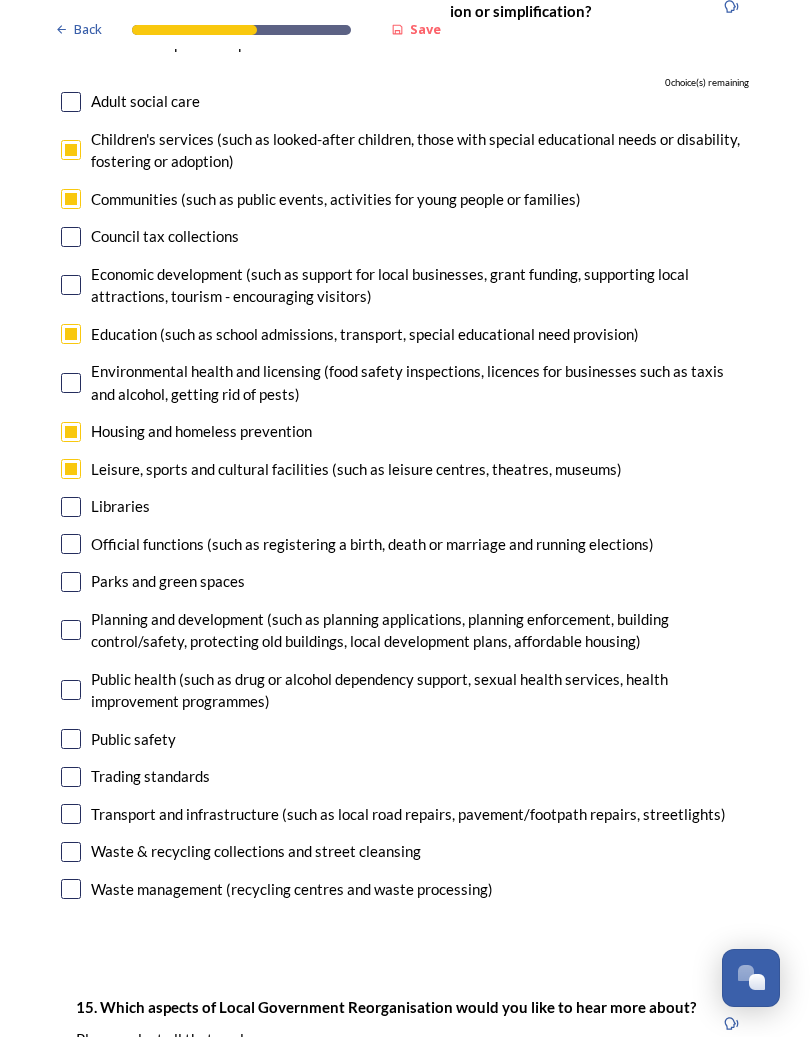 click on "Public health (such as drug or alcohol dependency support, sexual health services, health improvement programmes)" at bounding box center [405, 690] 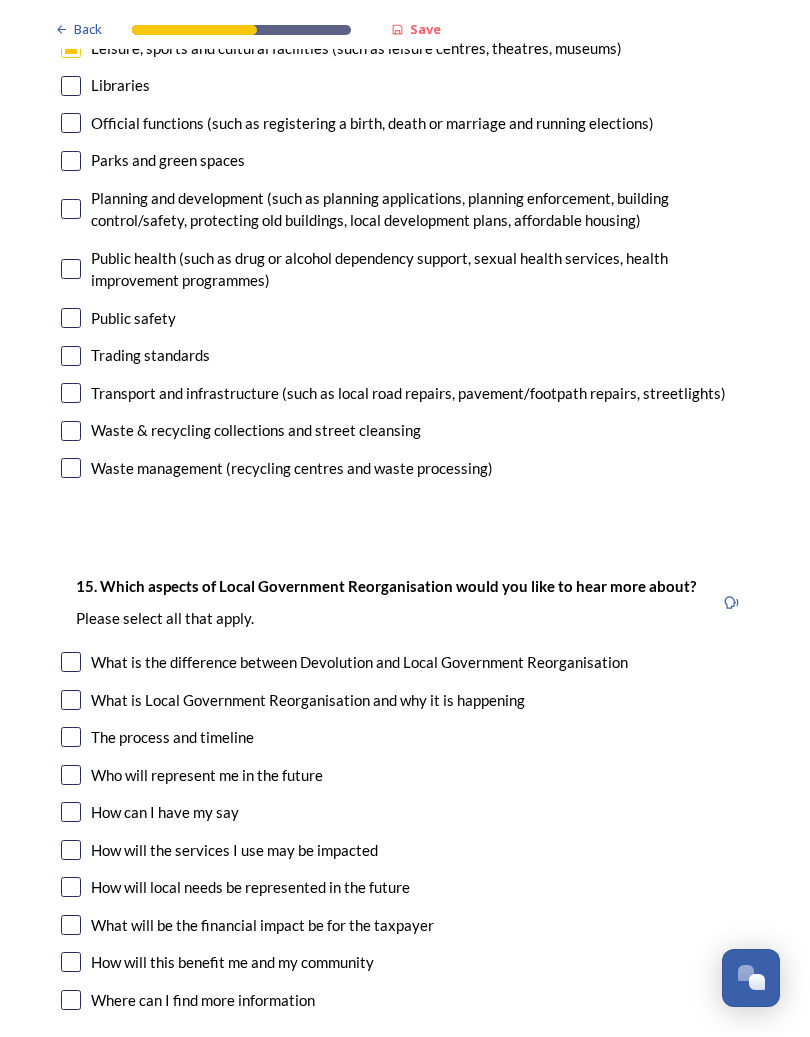 scroll, scrollTop: 5244, scrollLeft: 0, axis: vertical 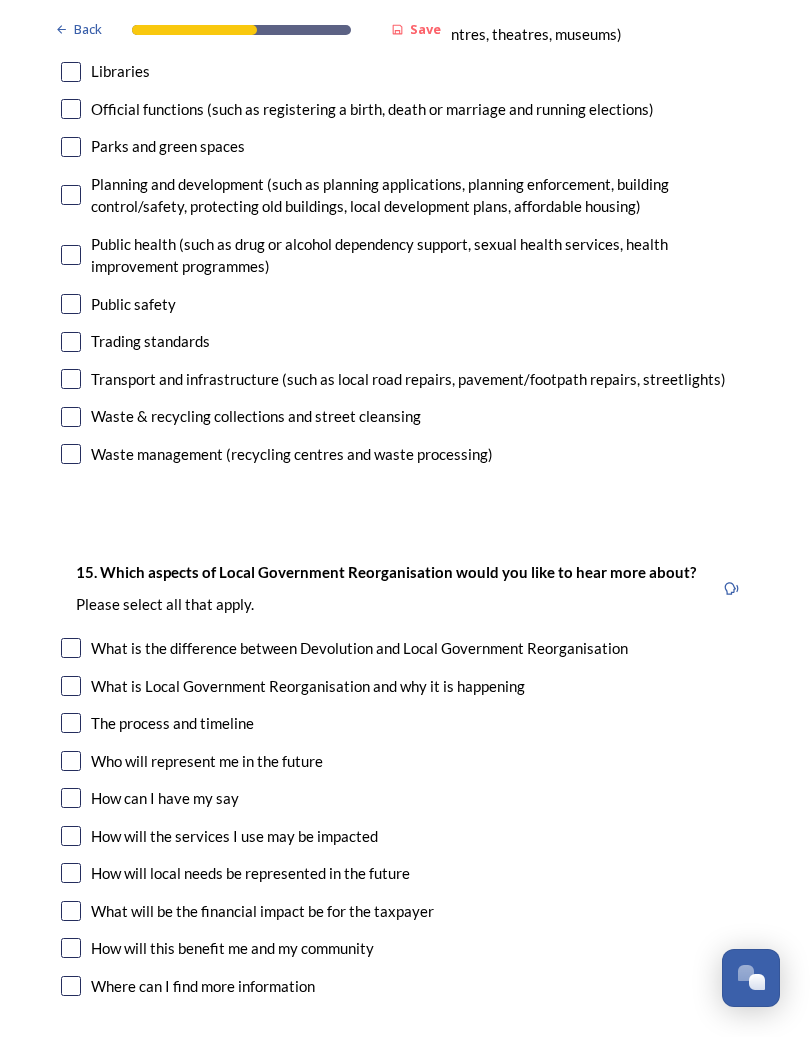 click at bounding box center (71, 723) 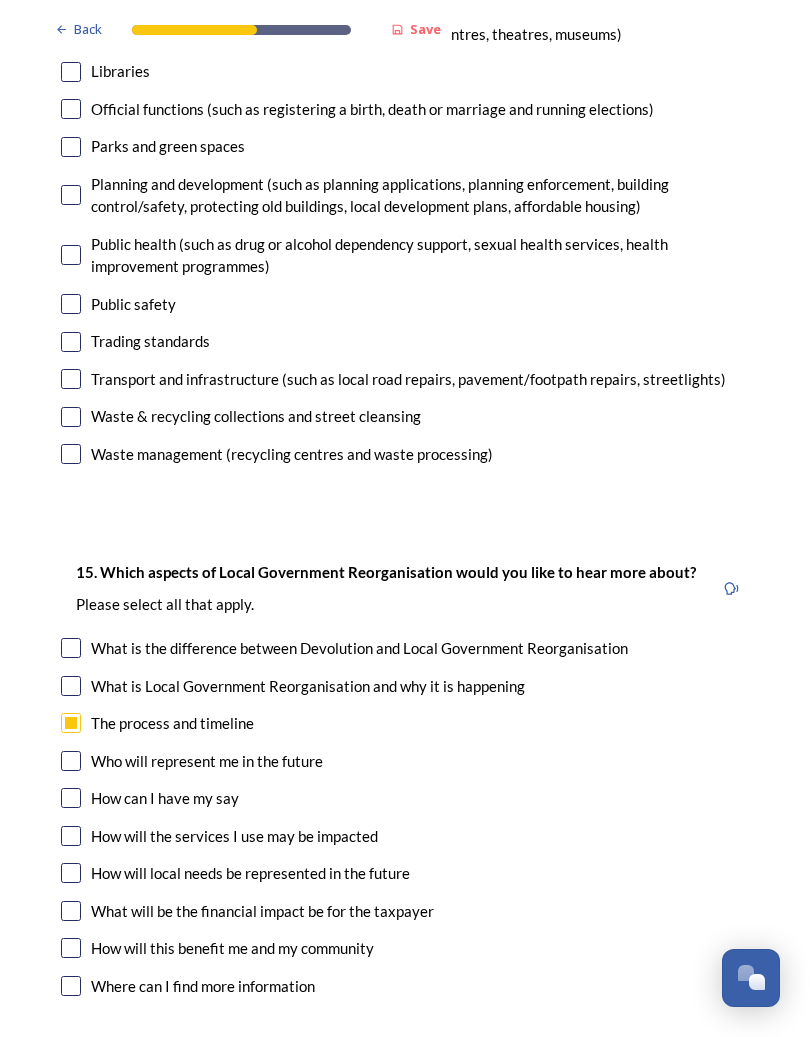 click on "Back Save Prioritising future services As explained on our Shaping West Sussex hub , Local Government Reorganisation for West Sussex means that the county, district and borough councils will be replaced with one, or more than one, single-tier council (referred to as a unitary council) to deliver all your services. Options currently being explored within West Sussex are detailed on our hub , but map visuals can be found below. A single county unitary , bringing the County Council and all seven District and Borough Councils services together to form a new unitary council for West Sussex. Single unitary model (You can enlarge this map by clicking on the square expand icon in the top right of the image) Two unitary option, variation 1 - one unitary combining Arun, Chichester and Worthing footprints and one unitary combining Adur, Crawley, Horsham, and Mid-Sussex footprints. Two unitary model variation 1 (You can enlarge this map by clicking on the square expand icon in the top right of the image) * Other [NUMBER]" at bounding box center [405, -1802] 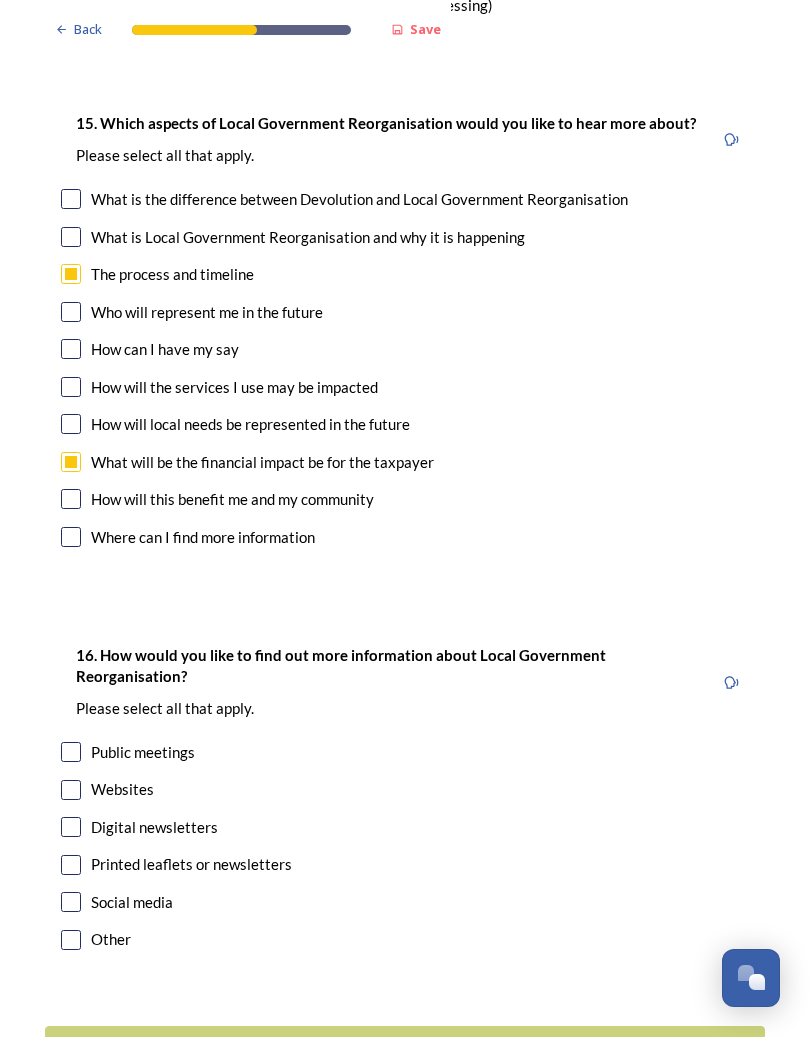 scroll, scrollTop: 5693, scrollLeft: 0, axis: vertical 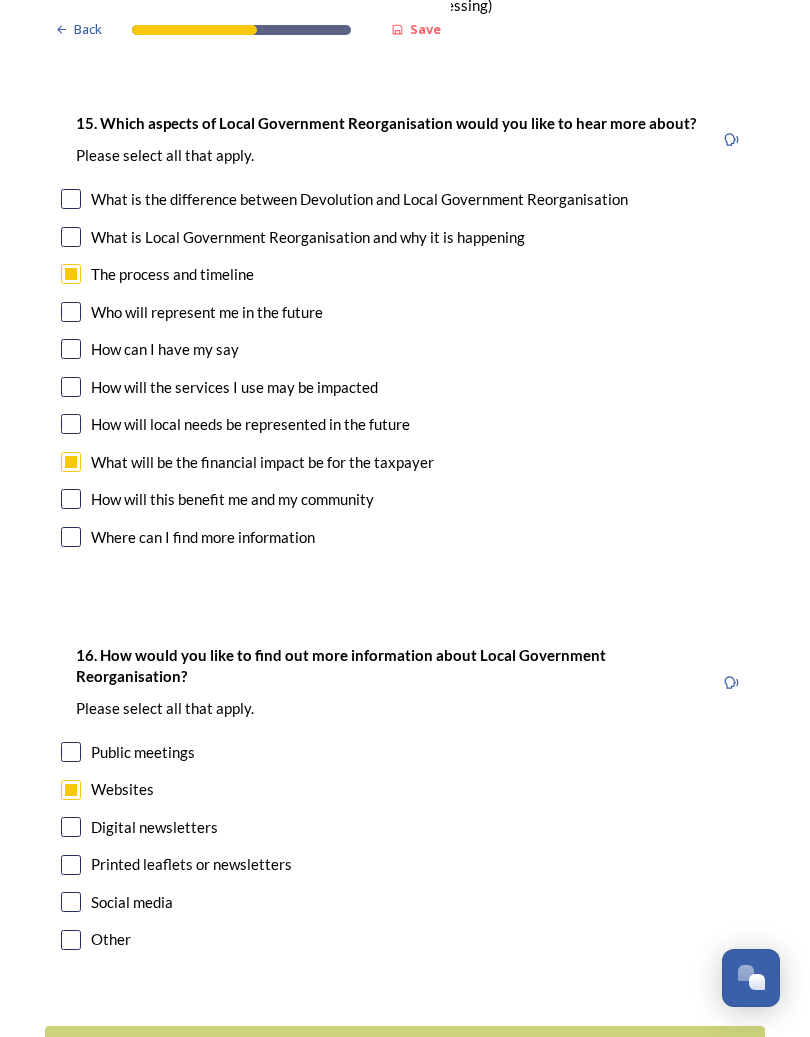 click at bounding box center [71, 902] 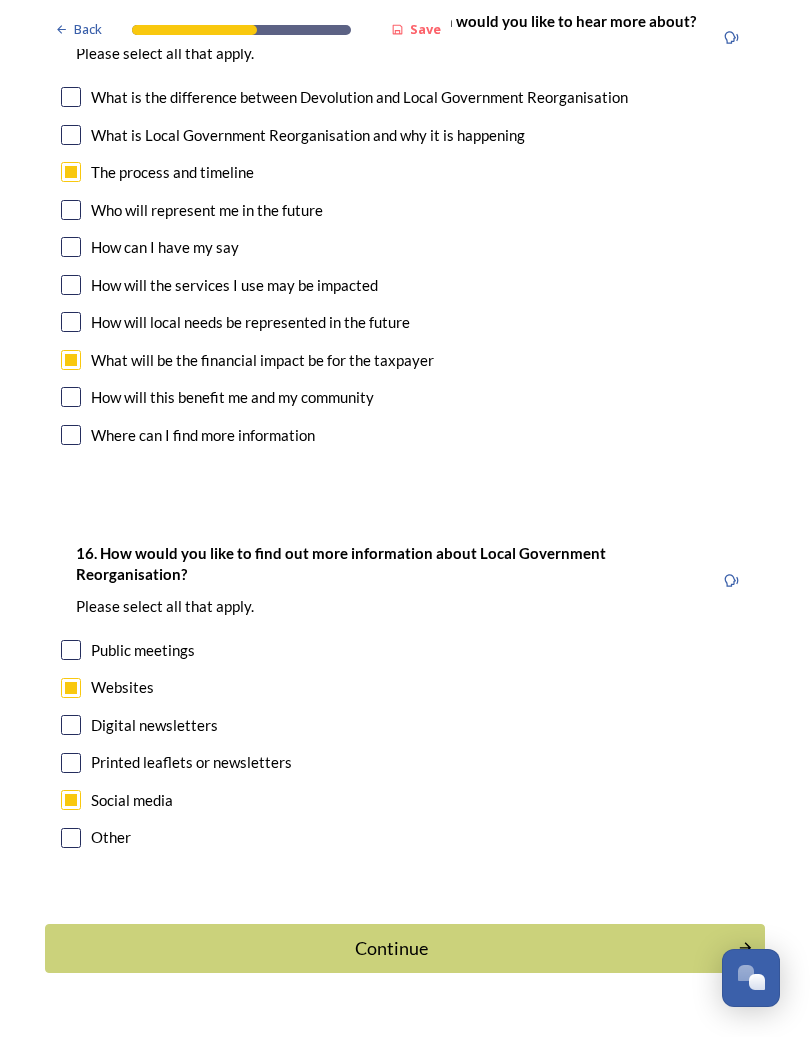 scroll, scrollTop: 5793, scrollLeft: 0, axis: vertical 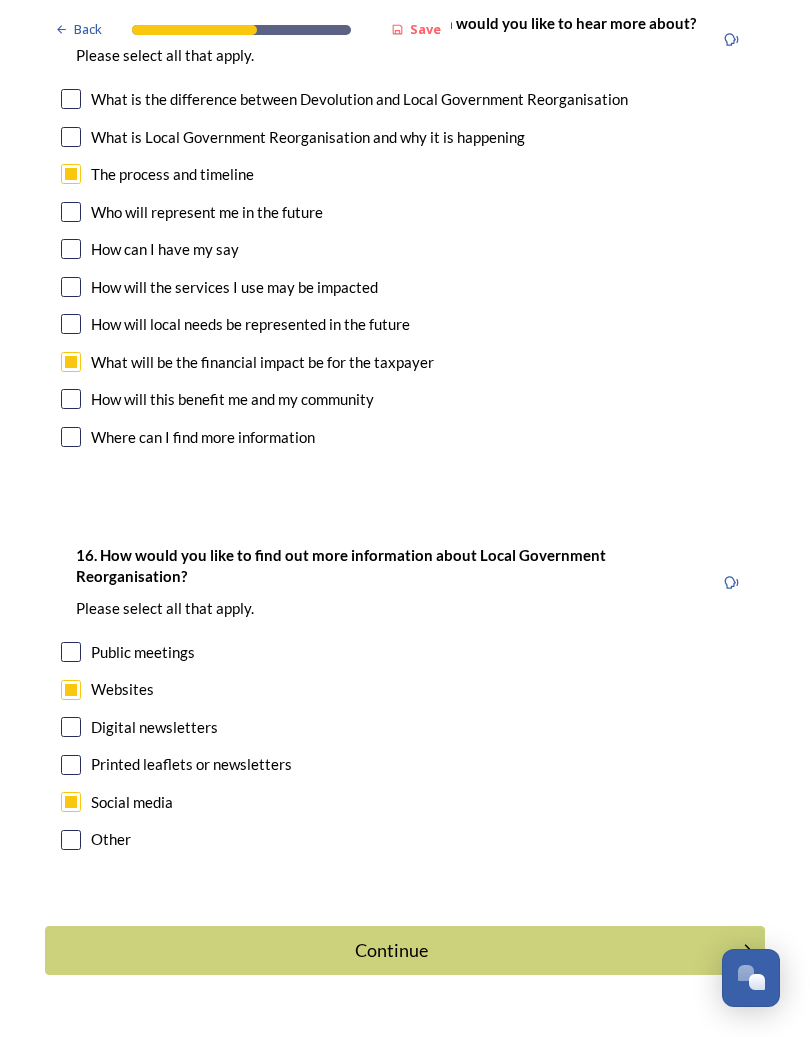 click on "Continue" at bounding box center [391, 950] 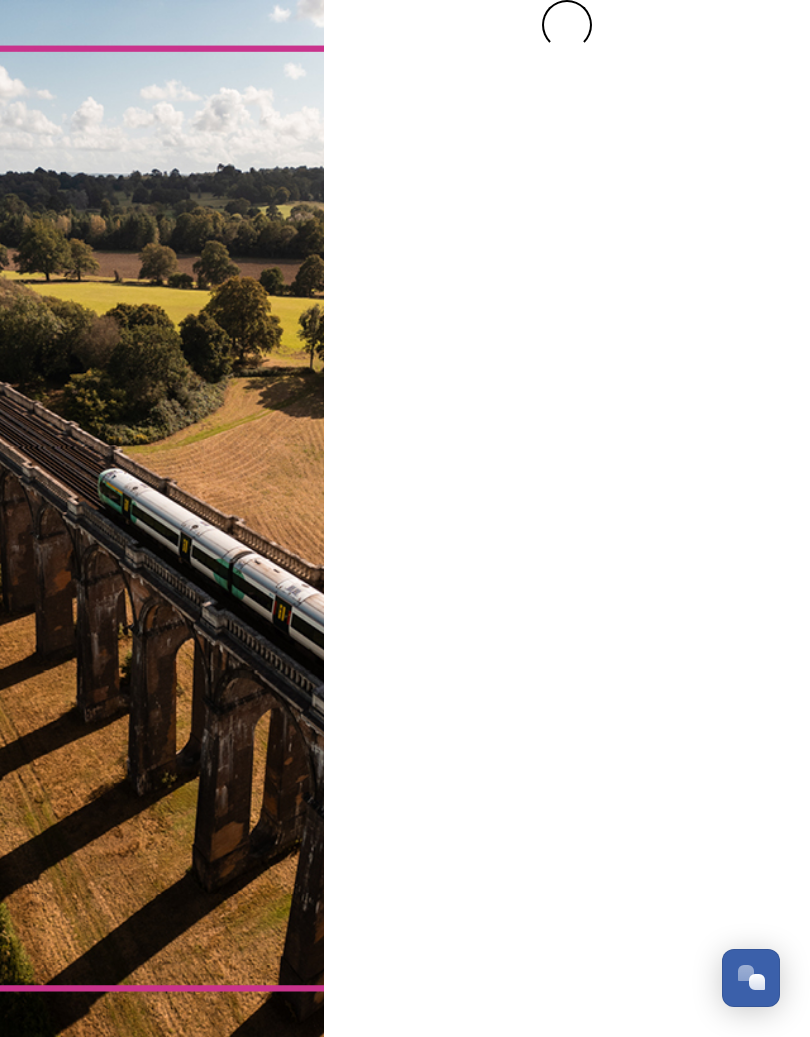 scroll, scrollTop: 0, scrollLeft: 0, axis: both 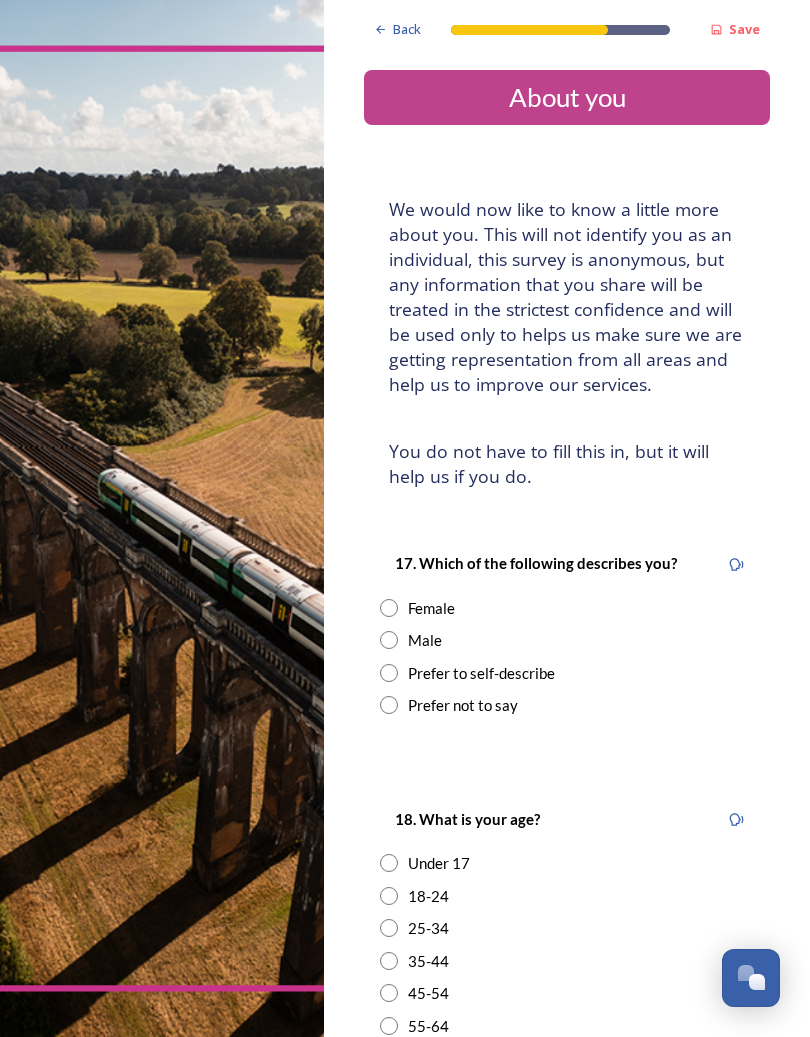 click at bounding box center (389, 640) 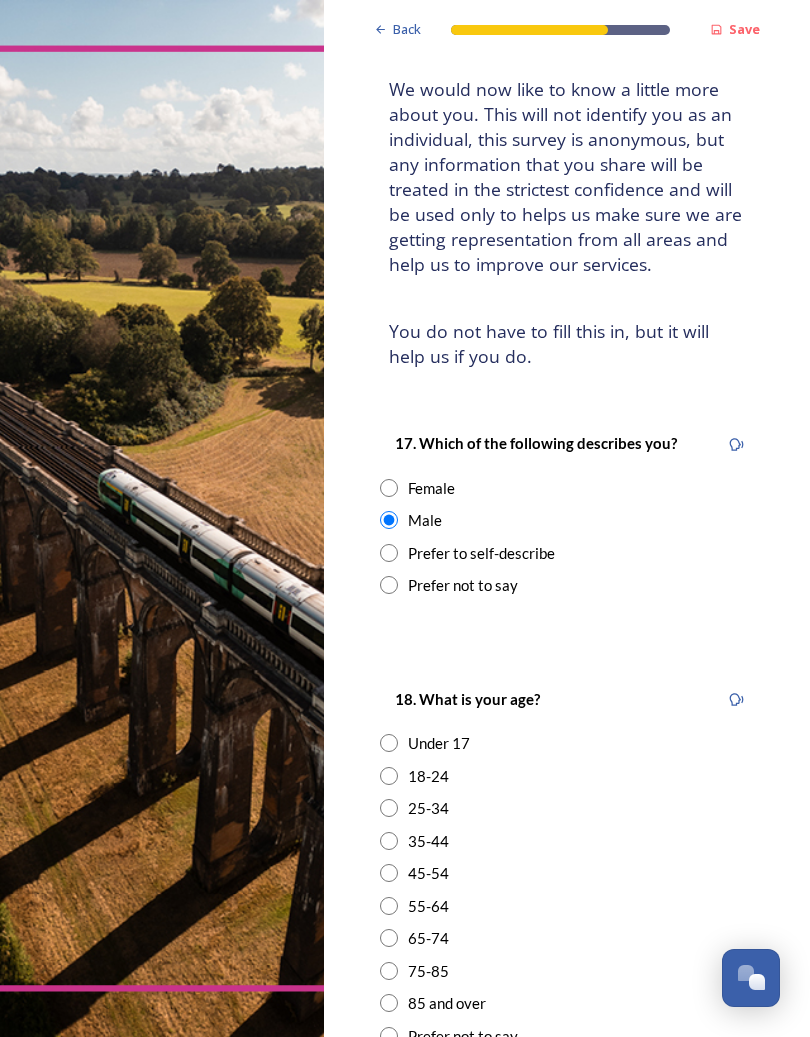 scroll, scrollTop: 120, scrollLeft: 0, axis: vertical 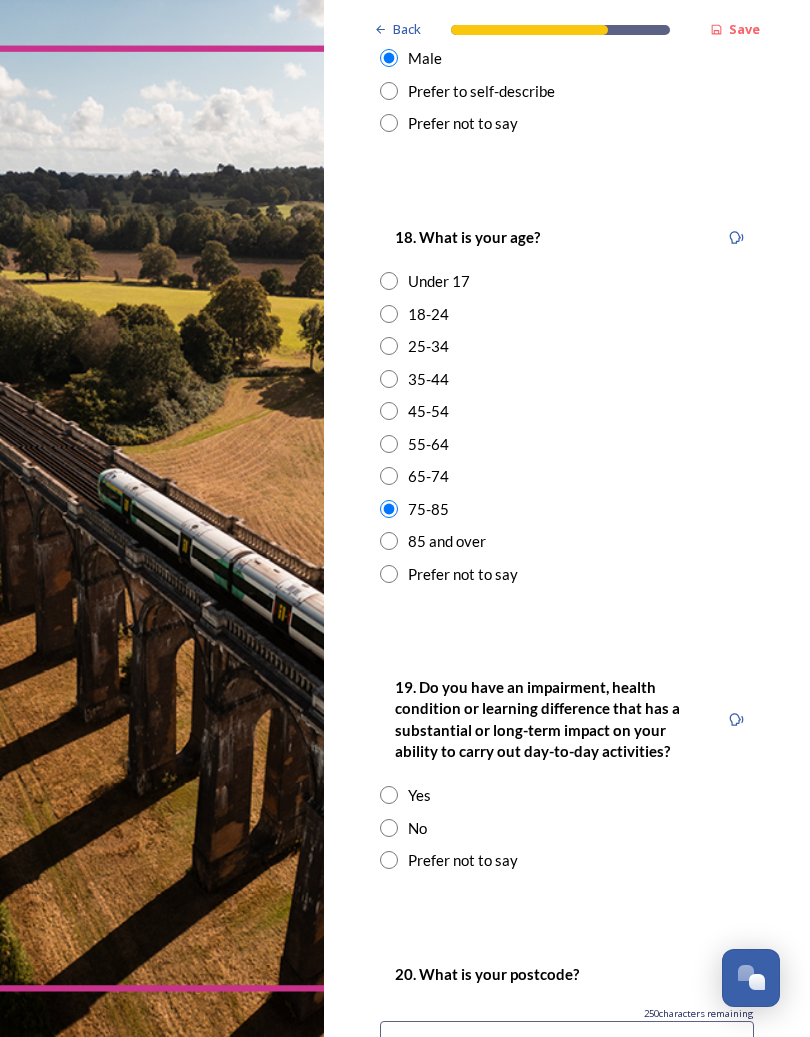 click at bounding box center (389, 828) 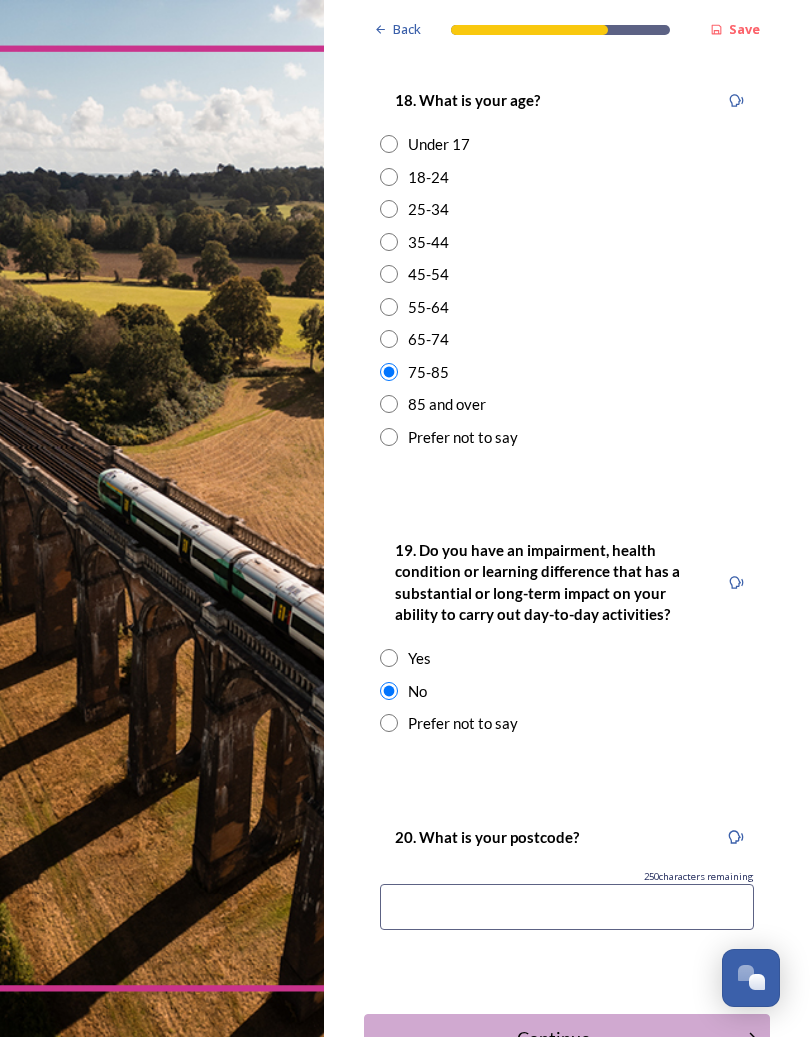 scroll, scrollTop: 719, scrollLeft: 0, axis: vertical 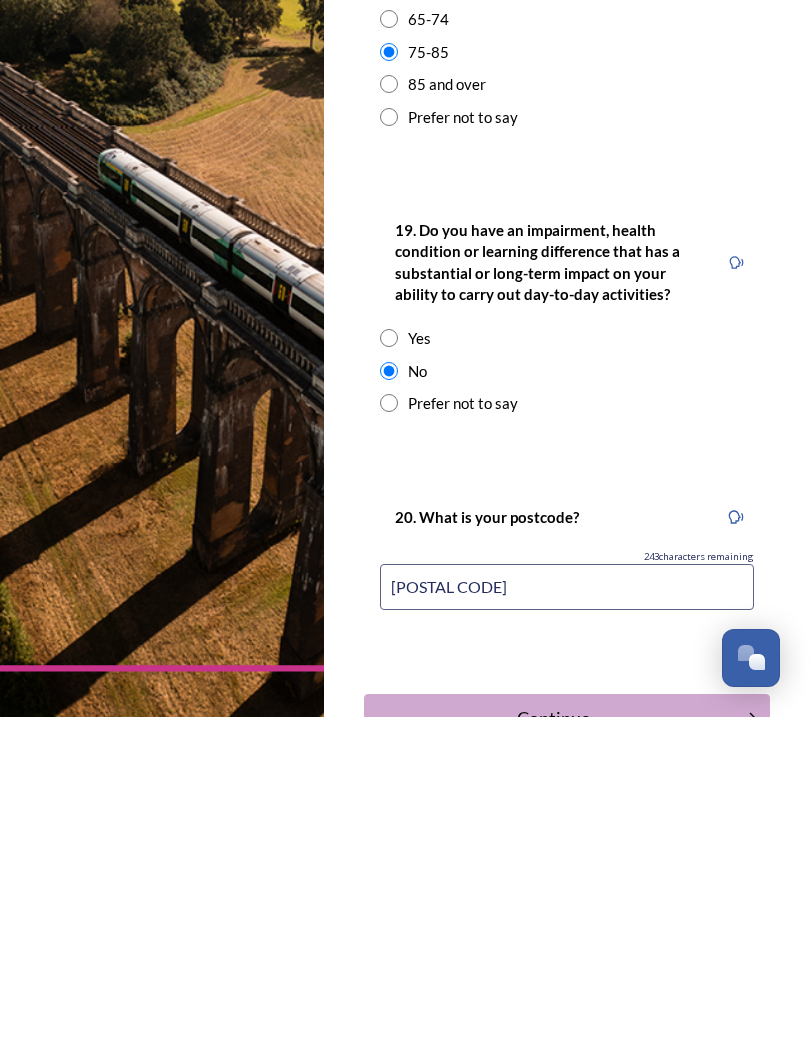 type on "[POSTAL CODE]" 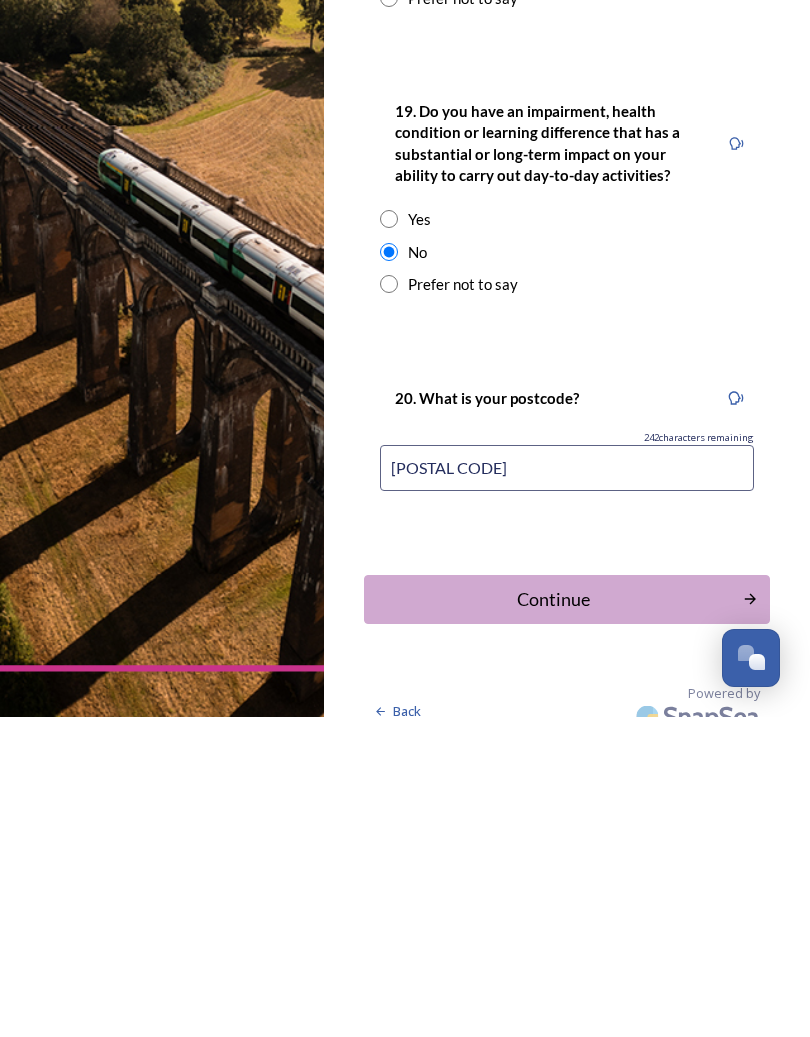 scroll, scrollTop: 837, scrollLeft: 0, axis: vertical 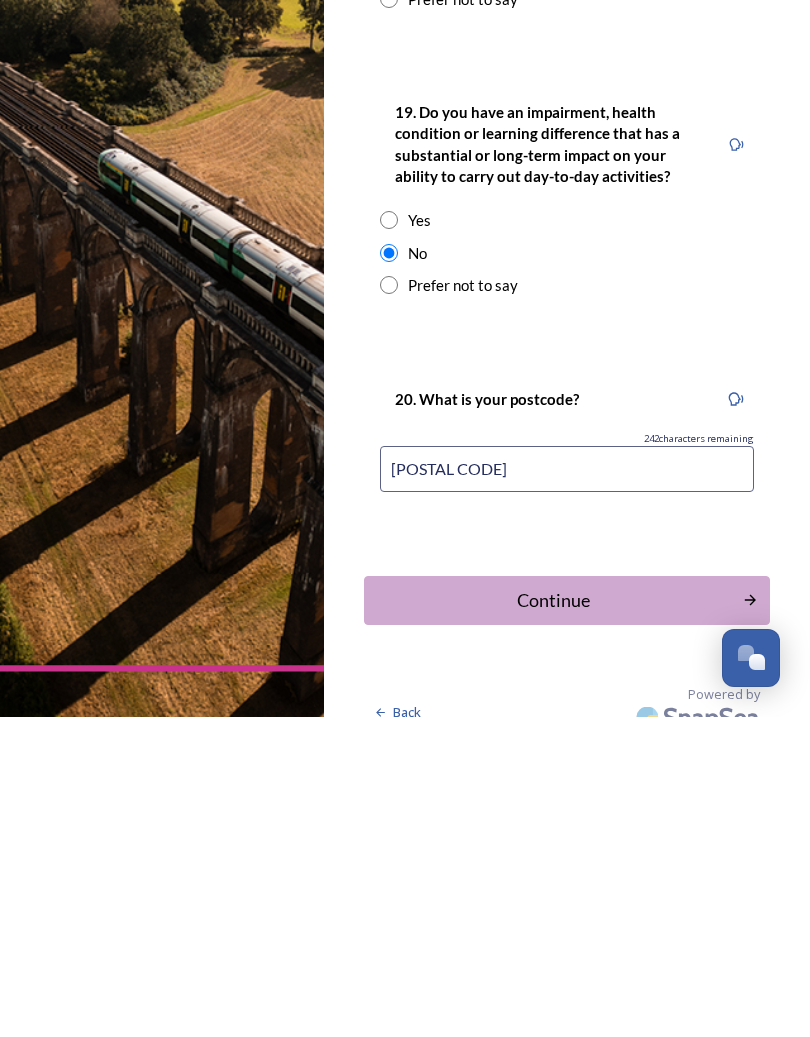 click on "Continue" at bounding box center (553, 920) 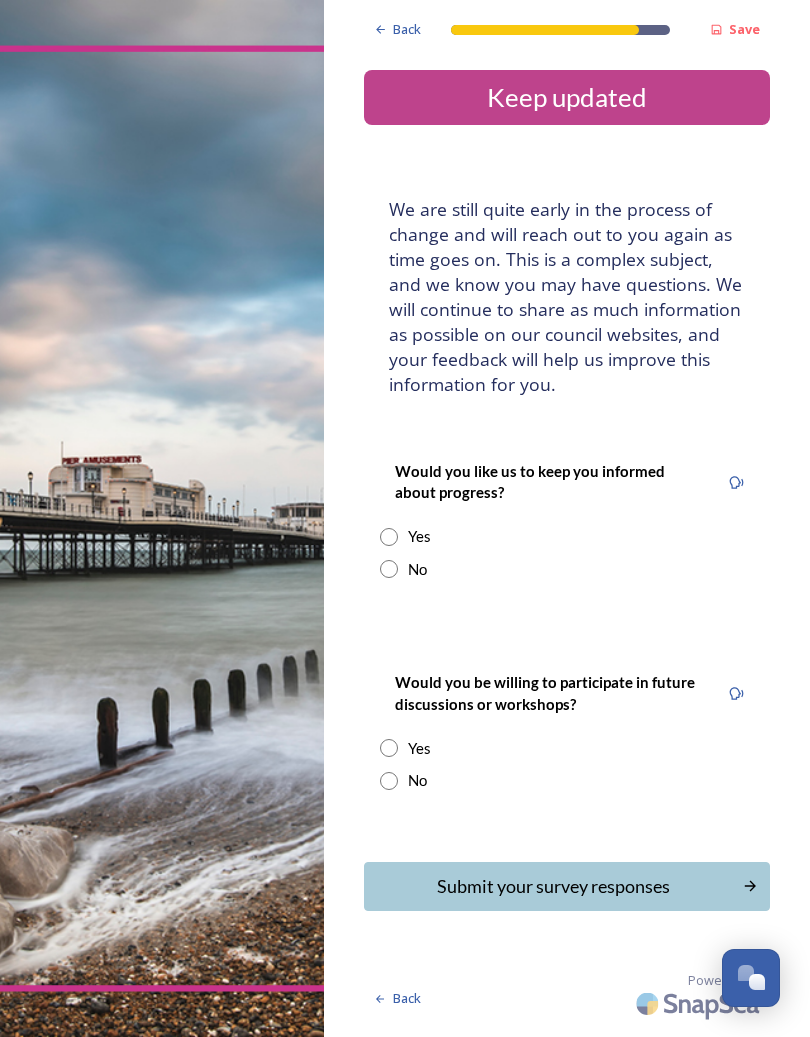 click at bounding box center [389, 537] 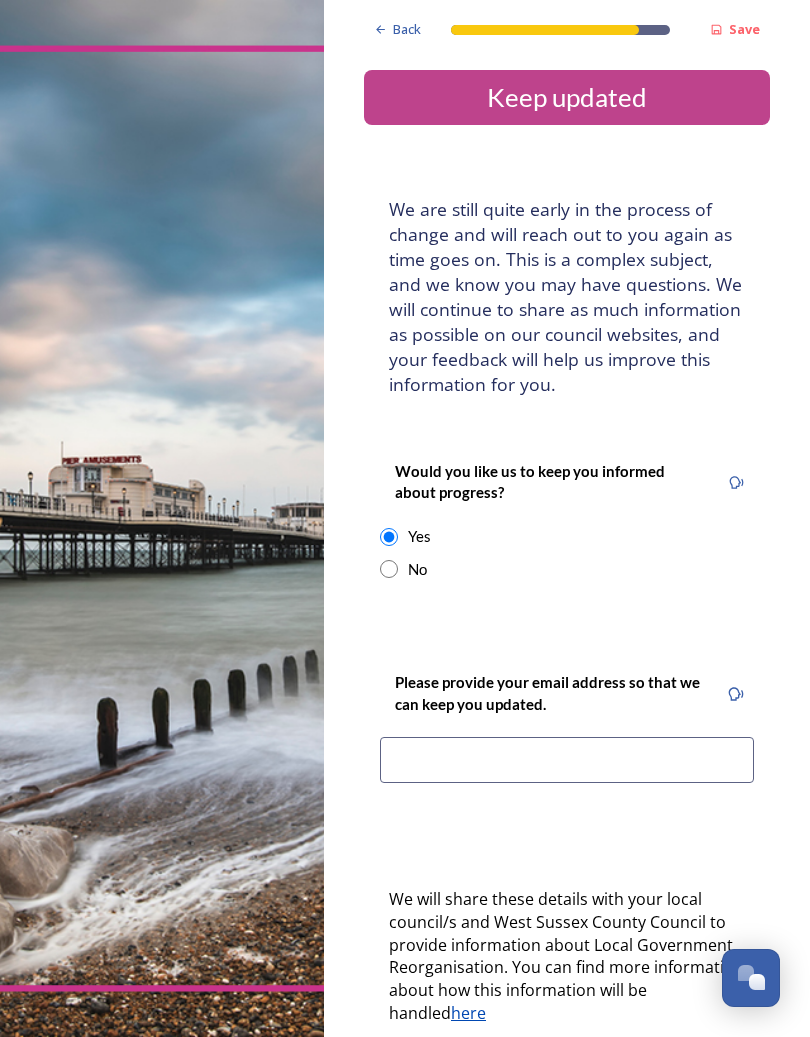 click at bounding box center [567, 760] 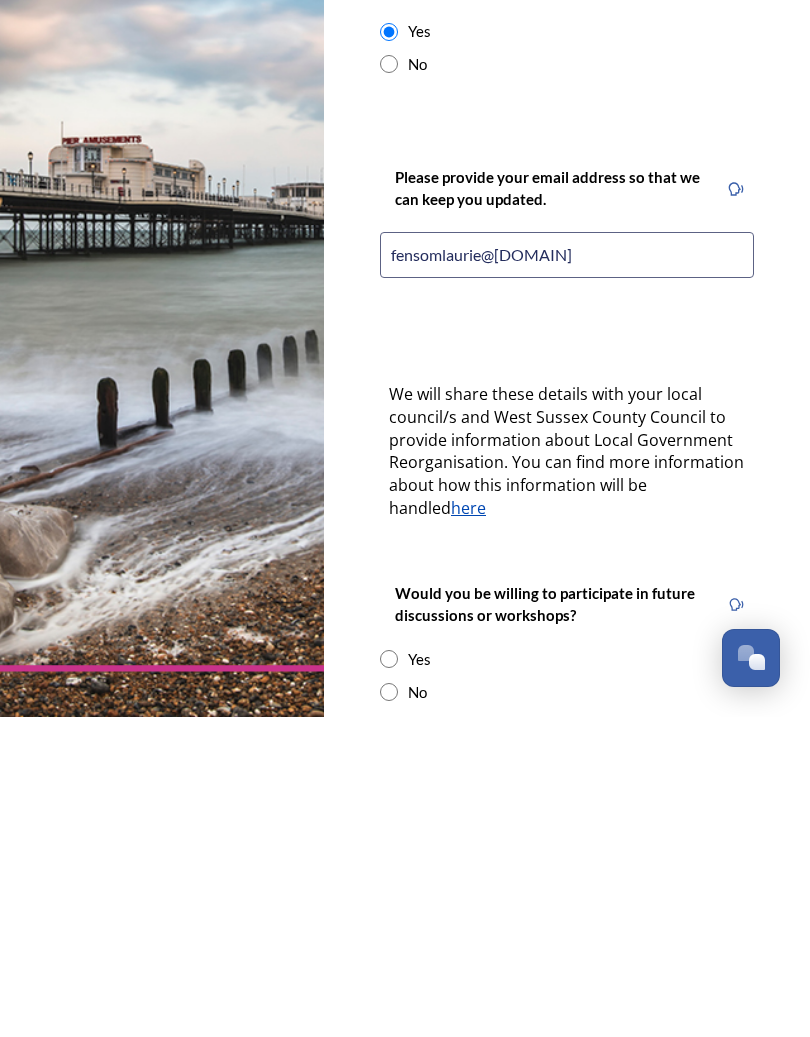 scroll, scrollTop: 185, scrollLeft: 0, axis: vertical 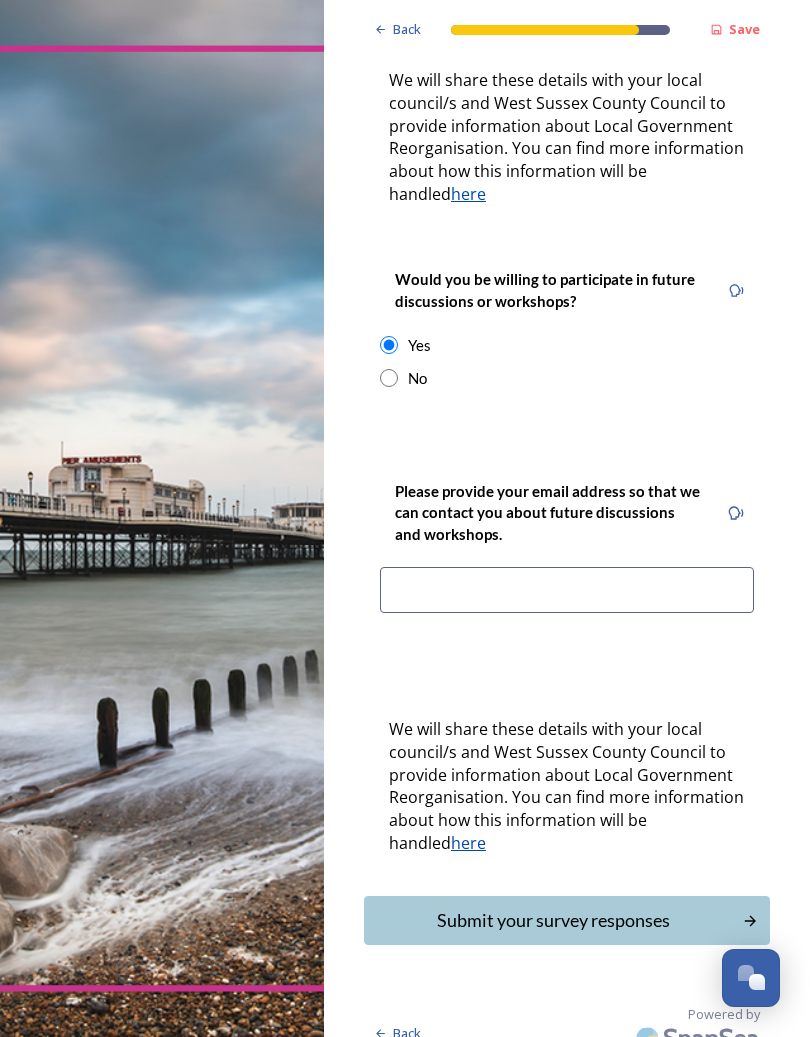 click at bounding box center [567, 590] 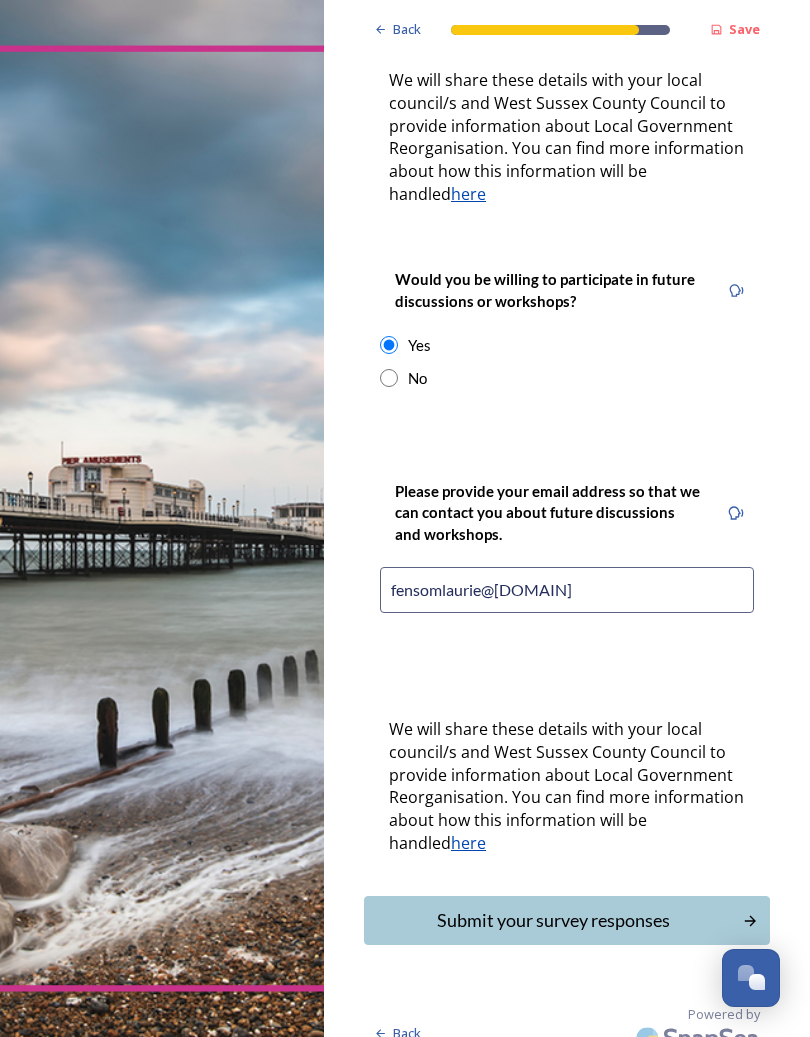 type on "fensomlaurie@[DOMAIN]" 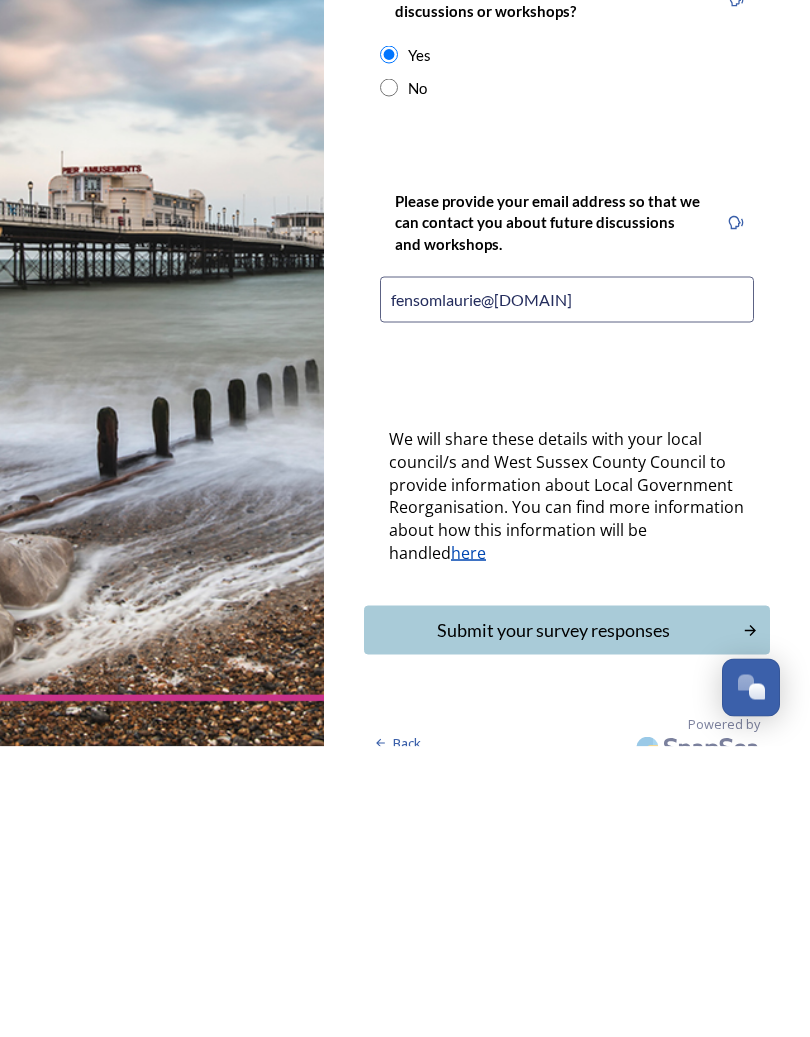 click on "Submit your survey responses" at bounding box center (553, 920) 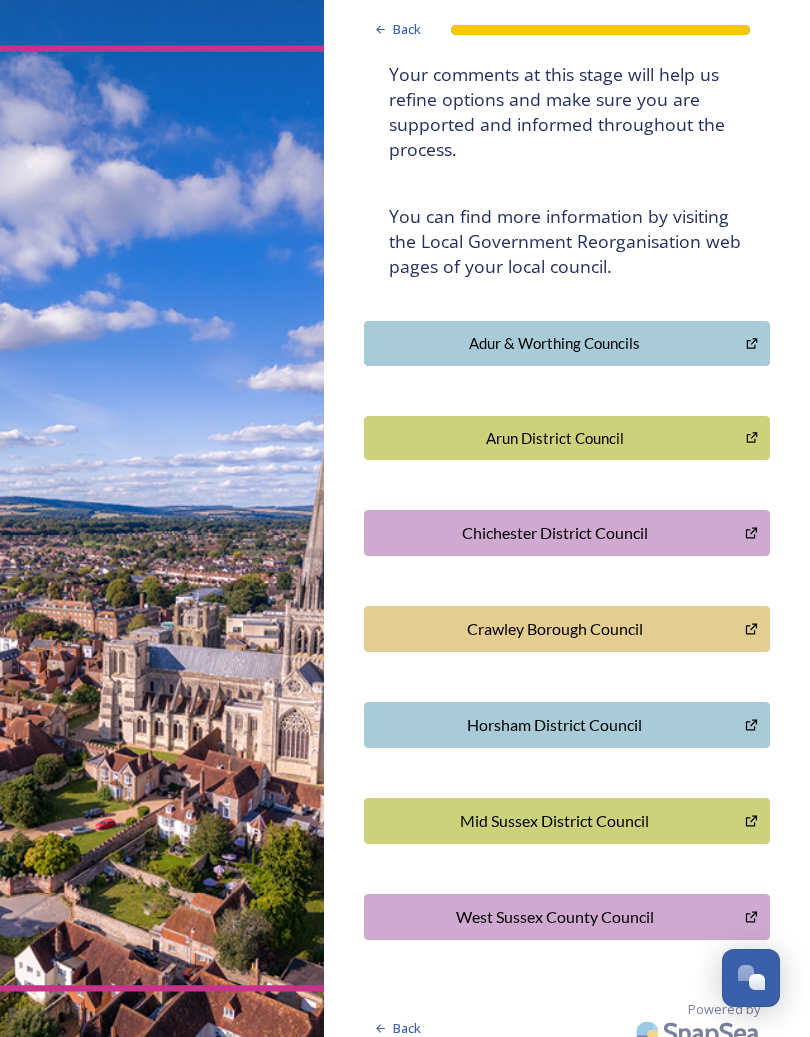 scroll, scrollTop: 329, scrollLeft: 0, axis: vertical 